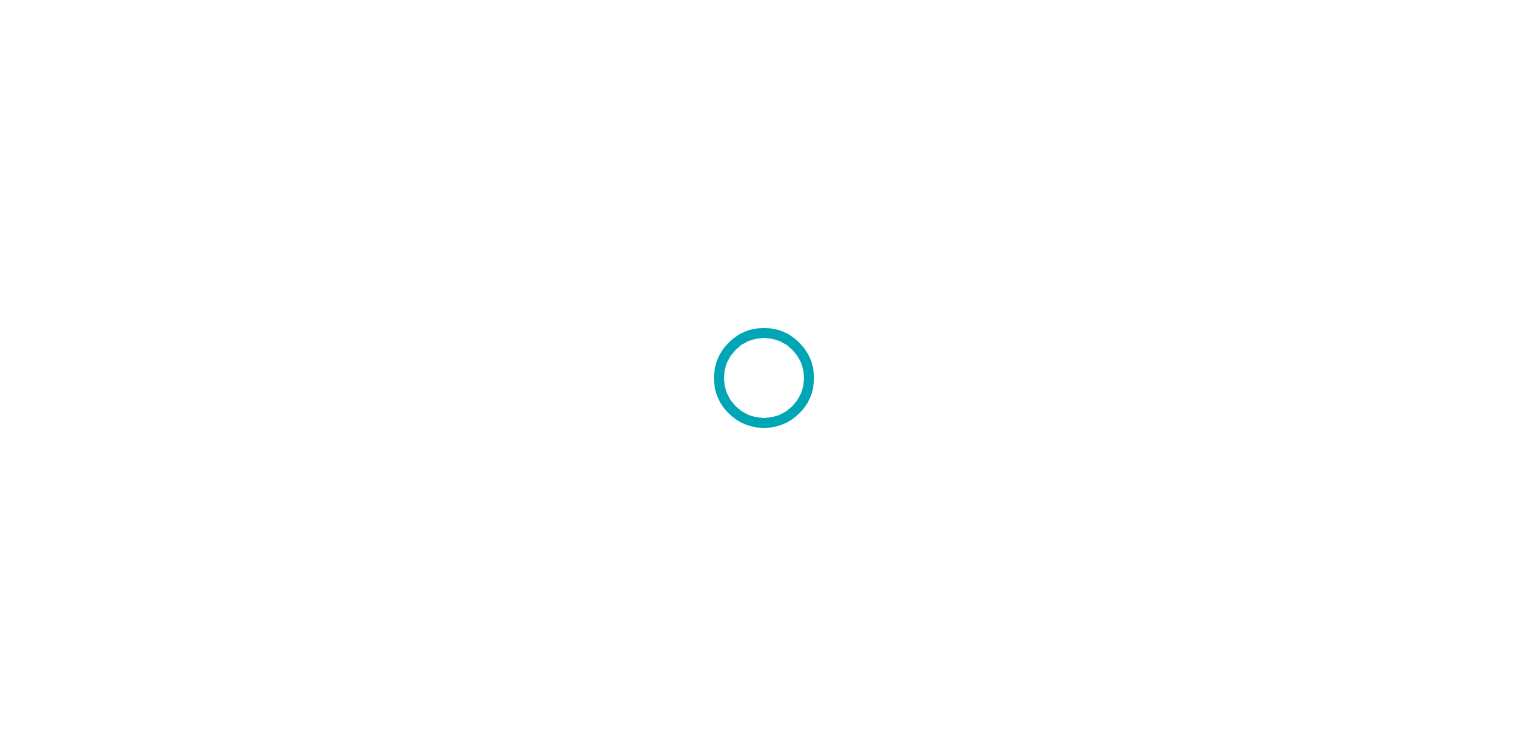 scroll, scrollTop: 0, scrollLeft: 0, axis: both 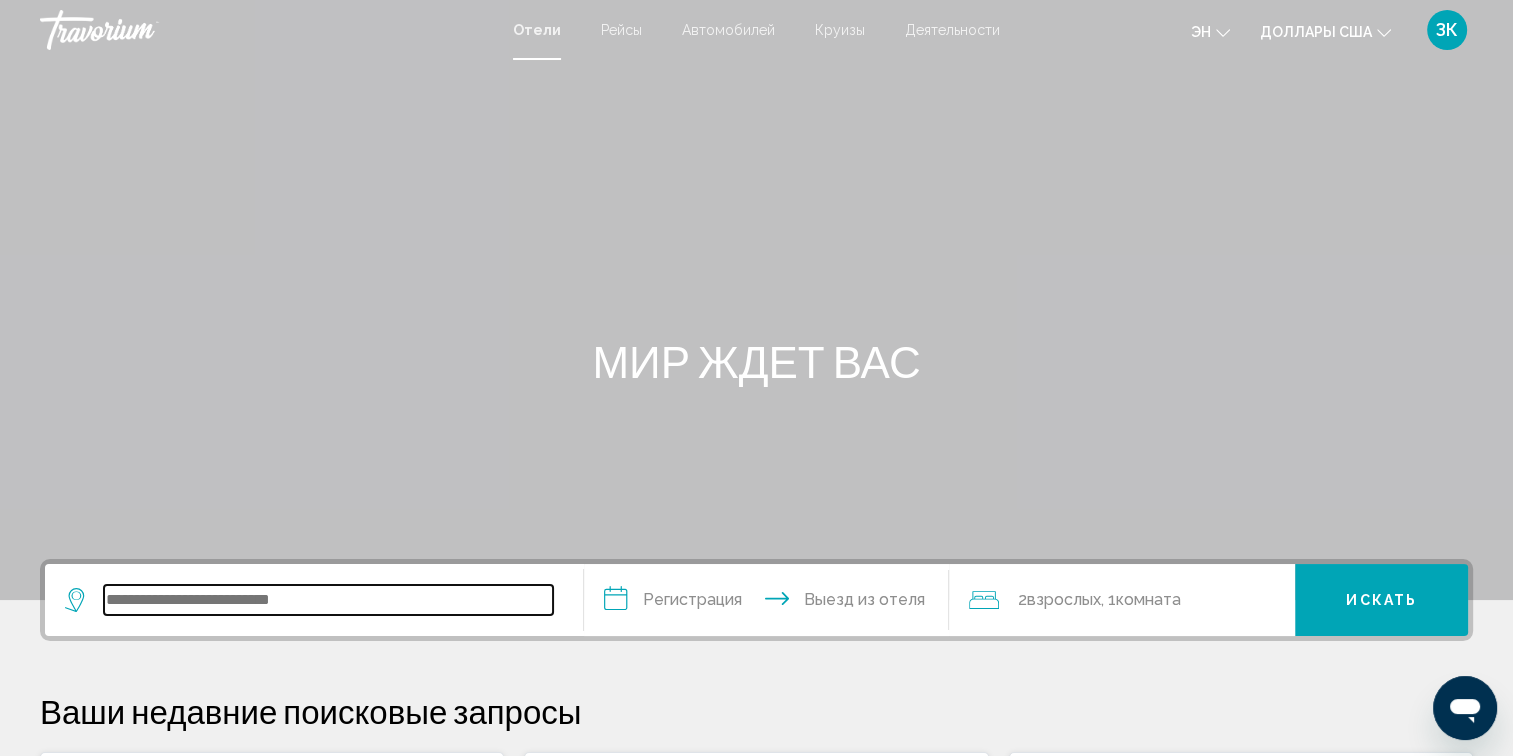 click at bounding box center [328, 600] 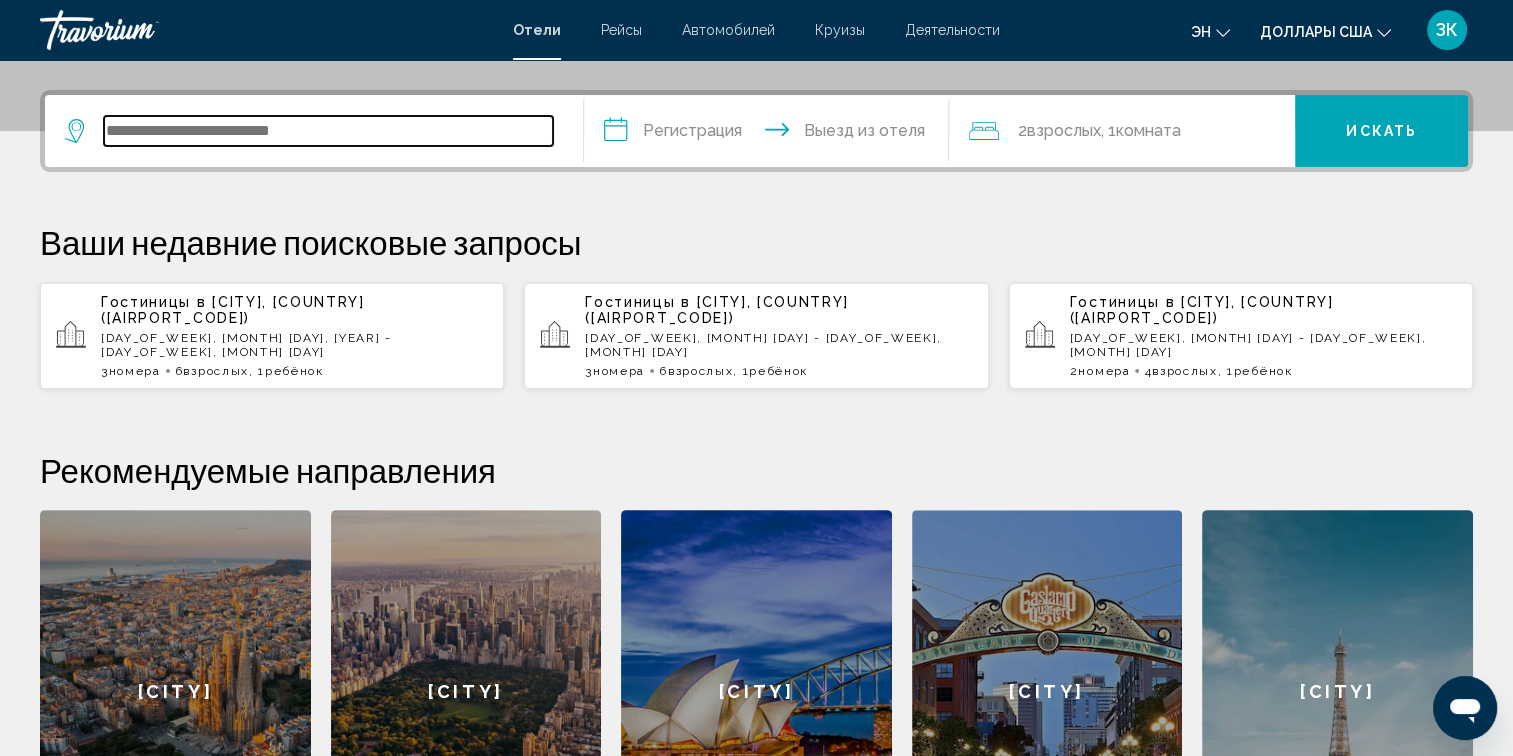 scroll, scrollTop: 493, scrollLeft: 0, axis: vertical 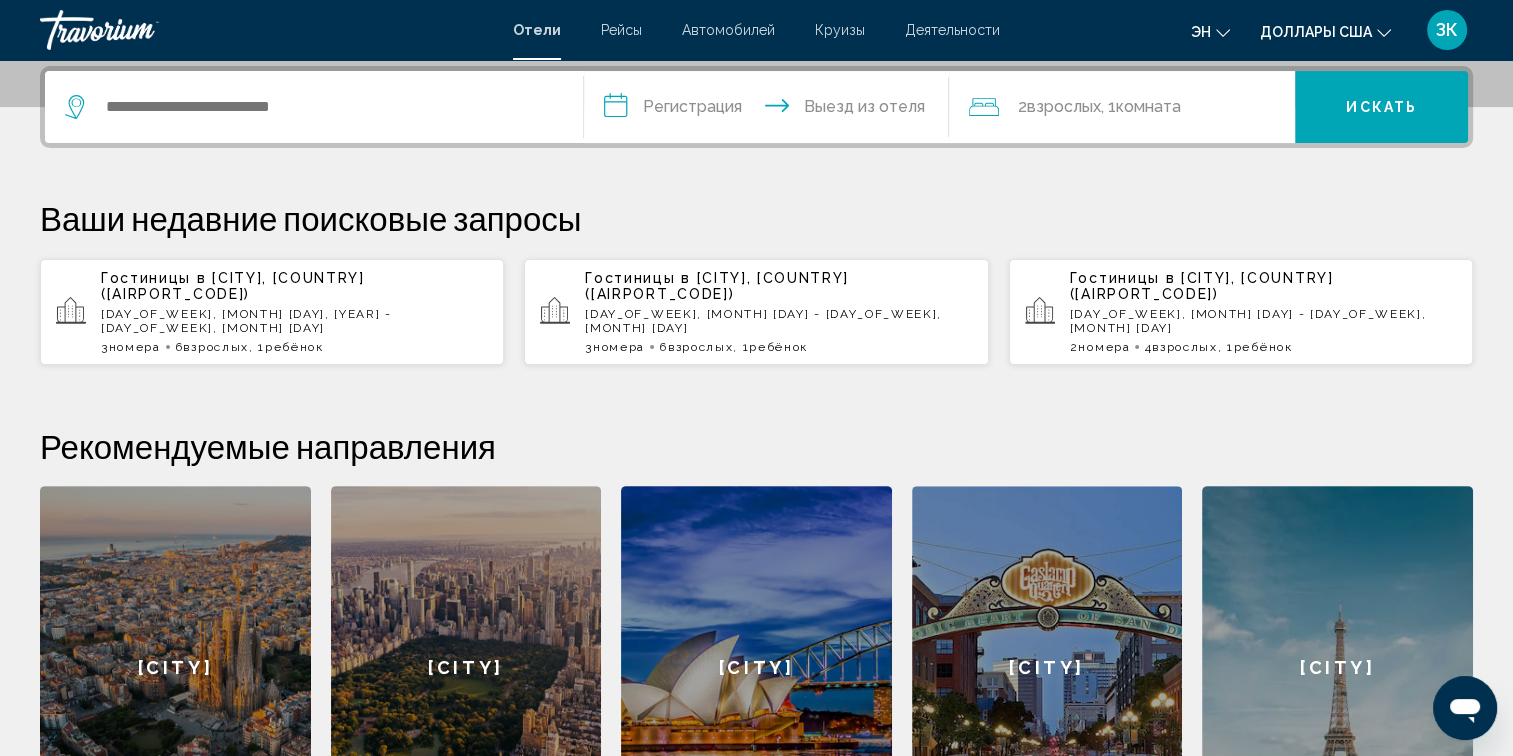 click on "[CITY], [COUNTRY] ([AIRPORT_CODE])" at bounding box center [233, 286] 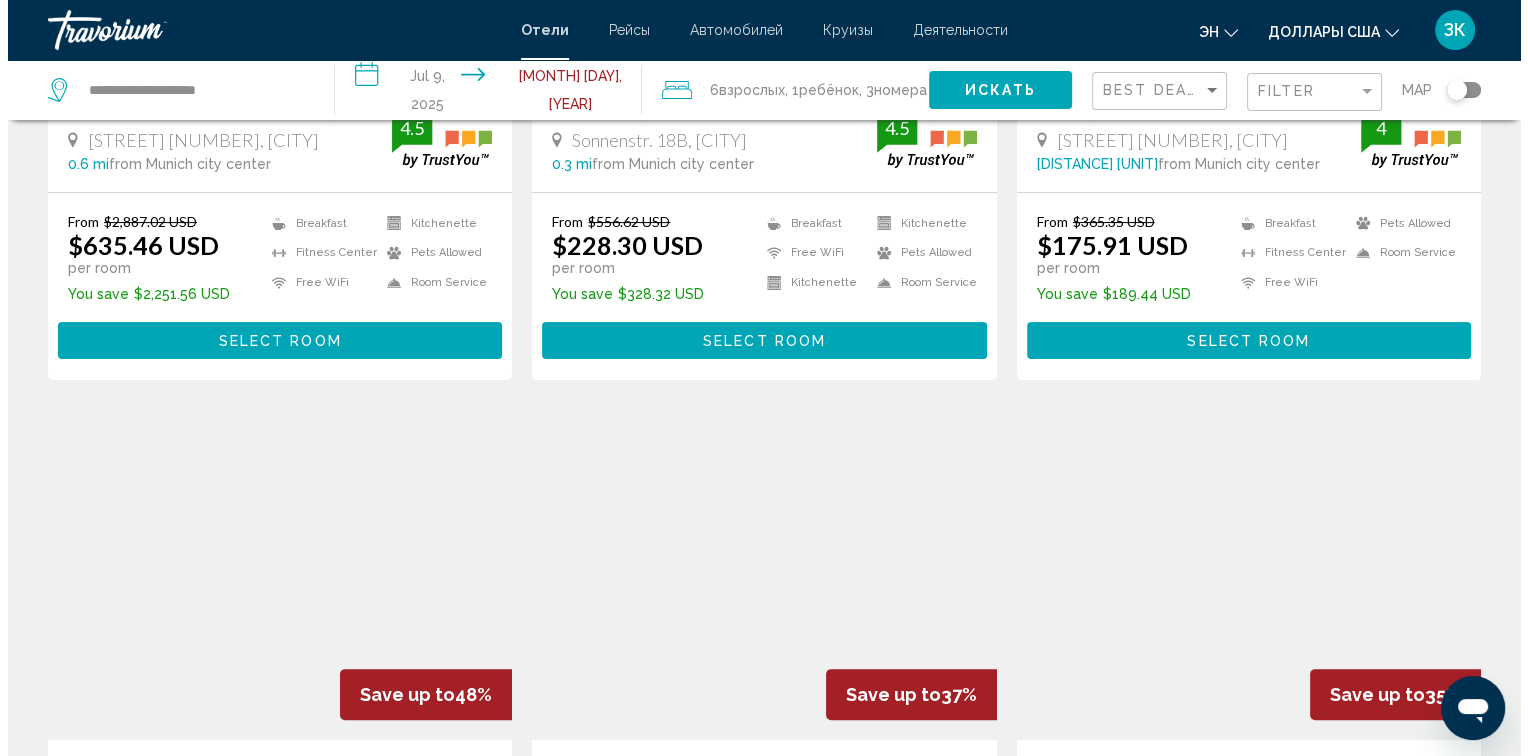 scroll, scrollTop: 0, scrollLeft: 0, axis: both 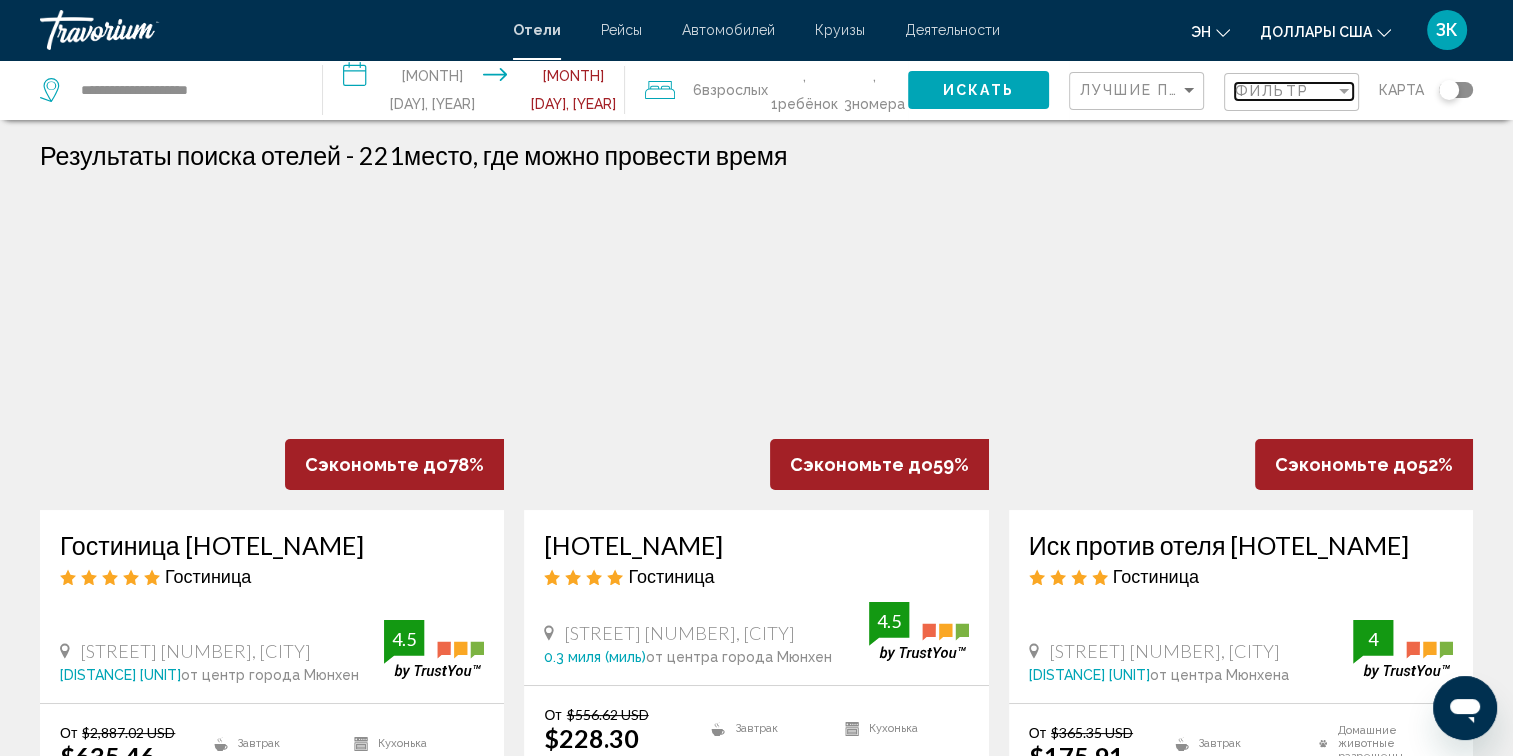 click on "Фильтр" at bounding box center [1272, 91] 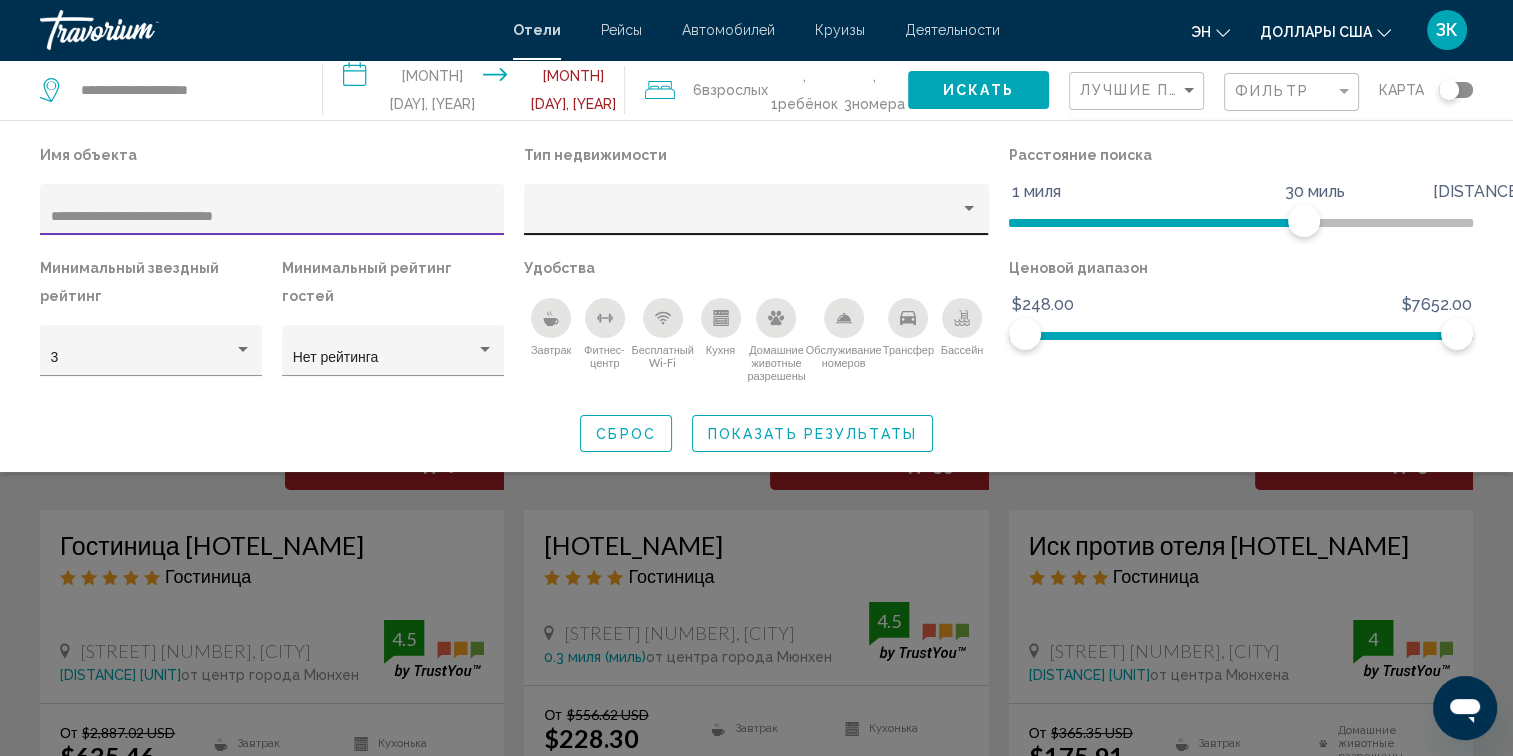 type on "**********" 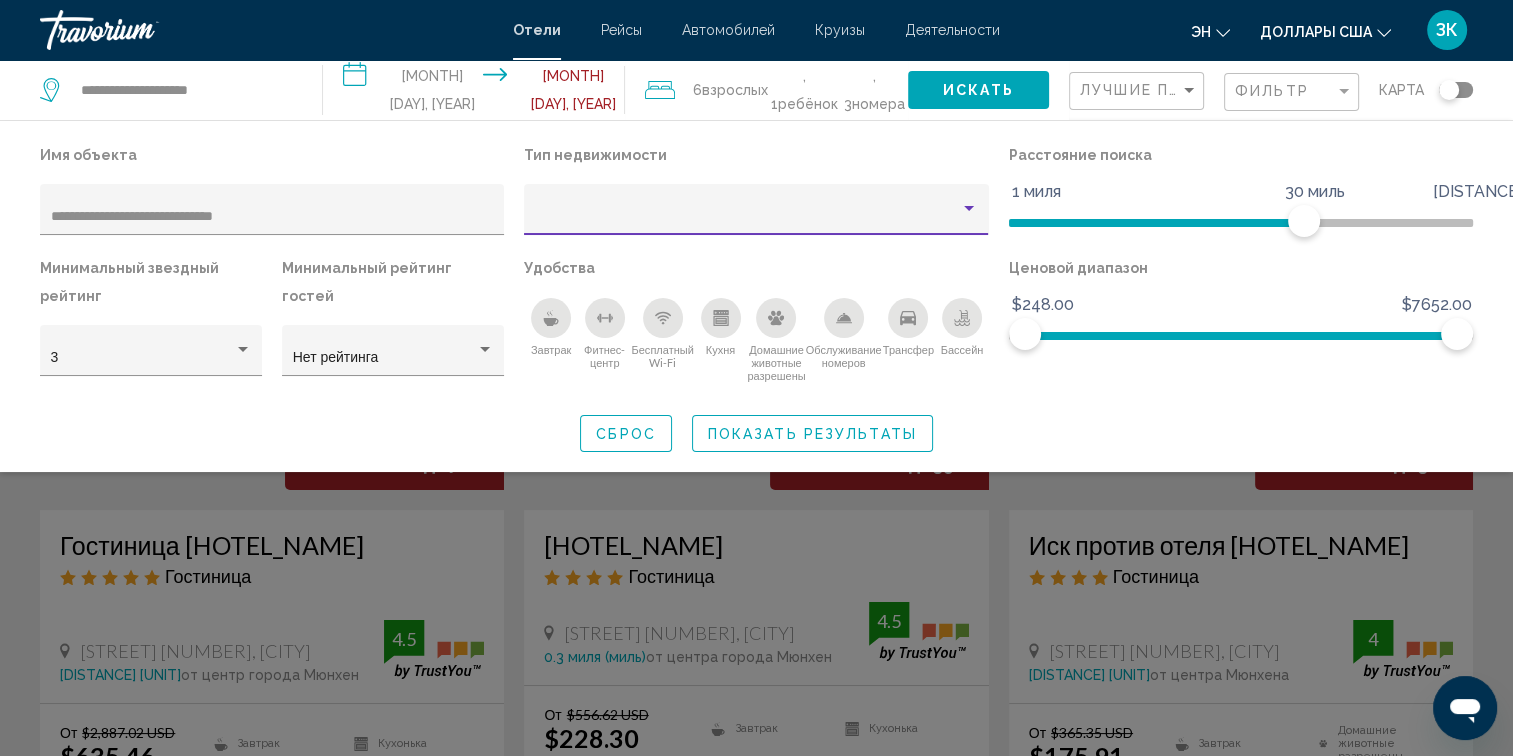 click at bounding box center (969, 209) 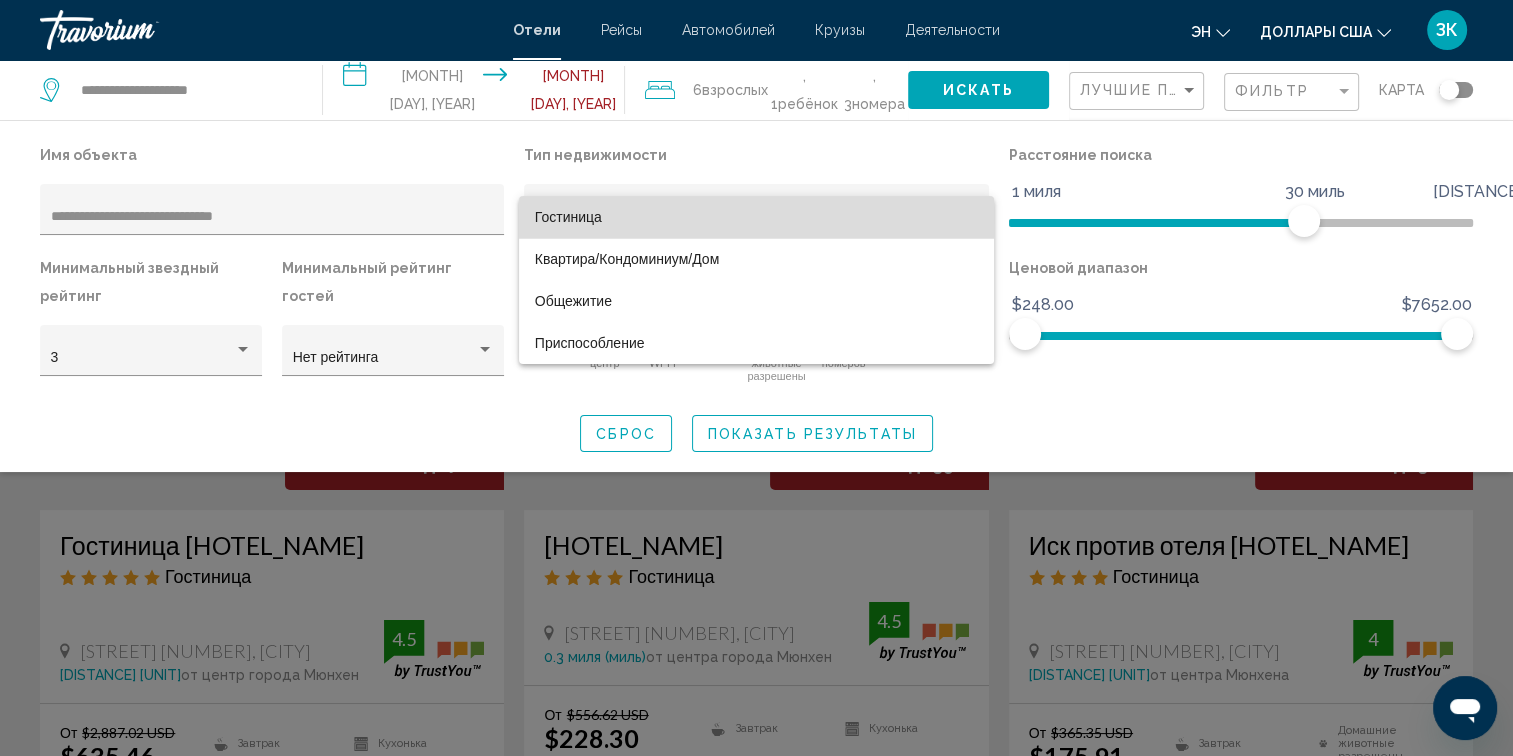 click on "Гостиница" at bounding box center (568, 217) 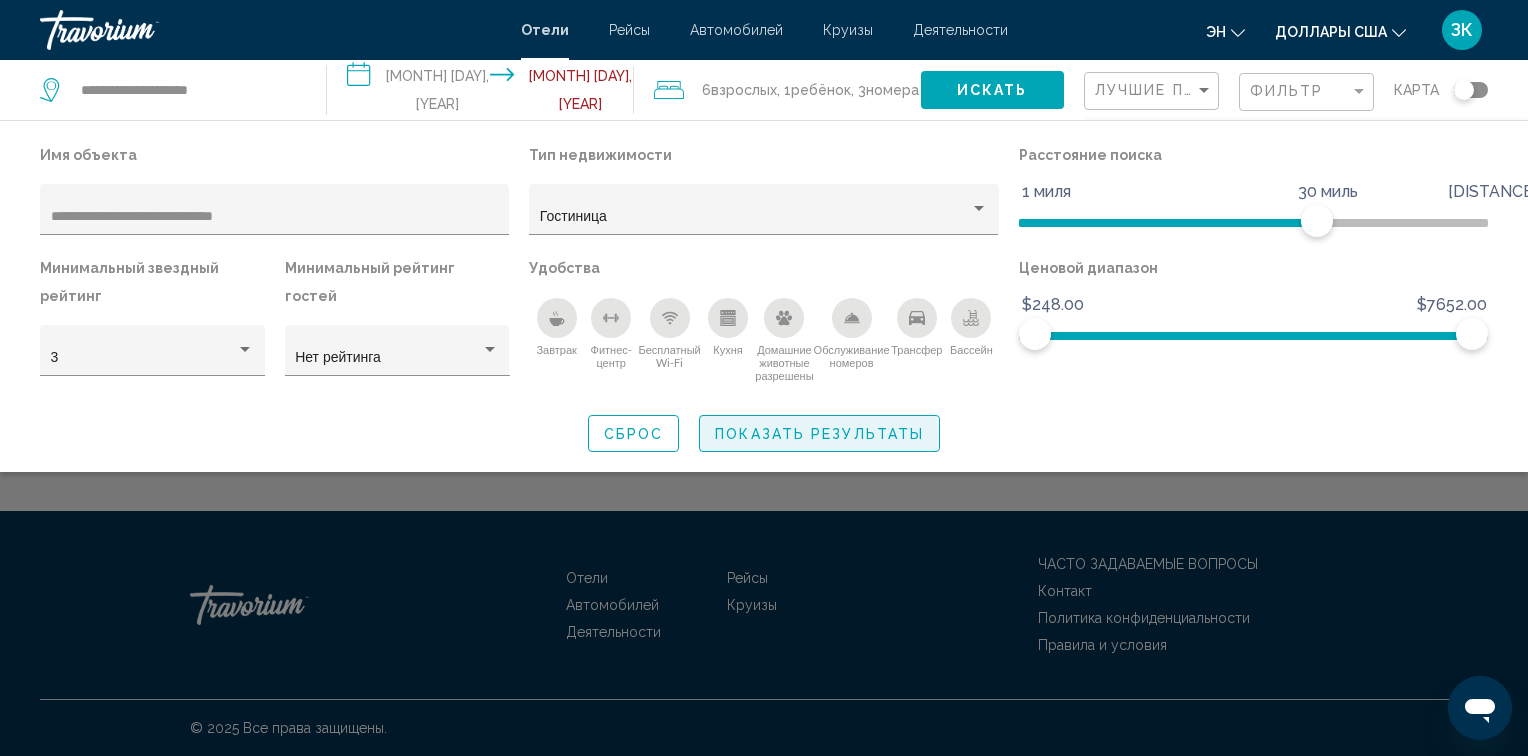 click on "Показать результаты" at bounding box center [819, 434] 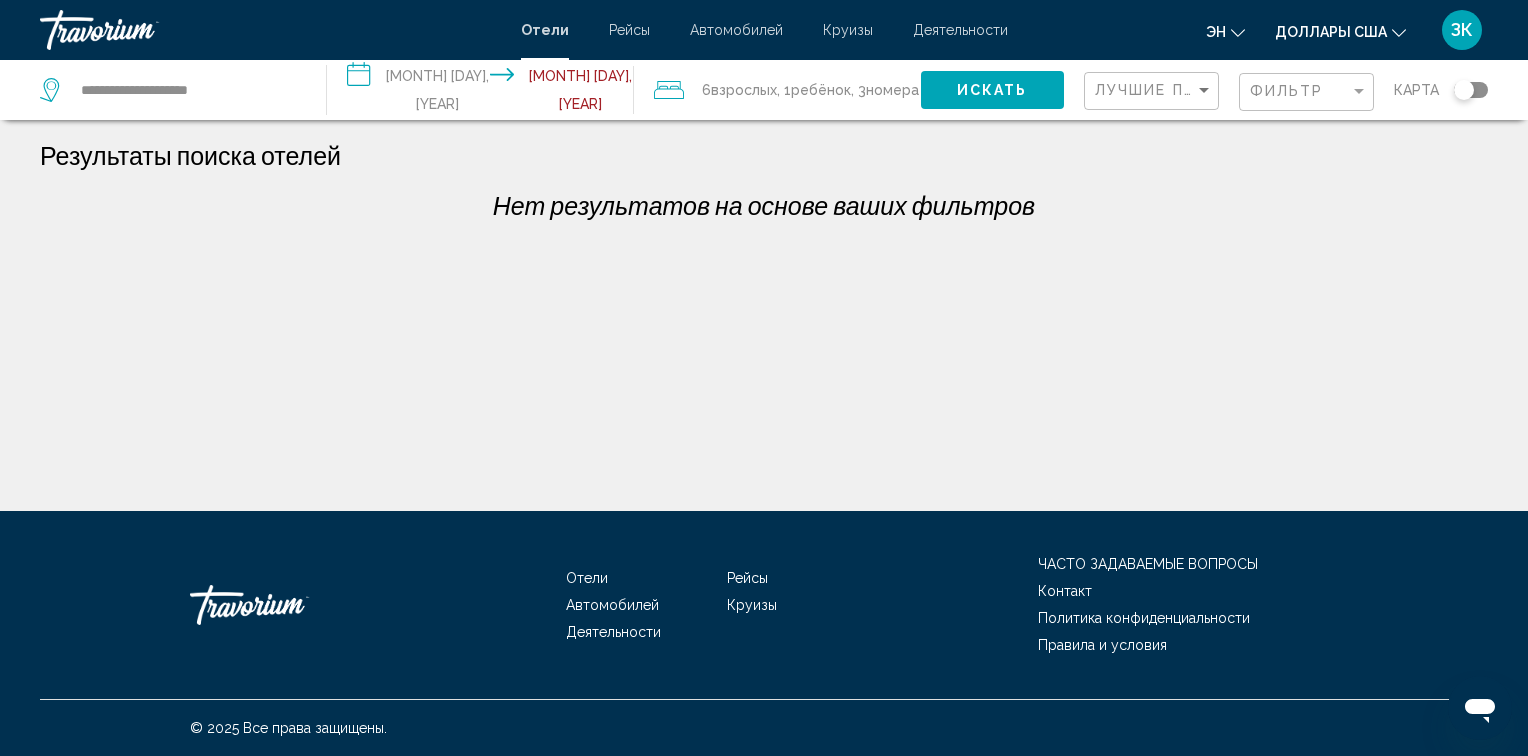 click on "**********" at bounding box center (764, 395) 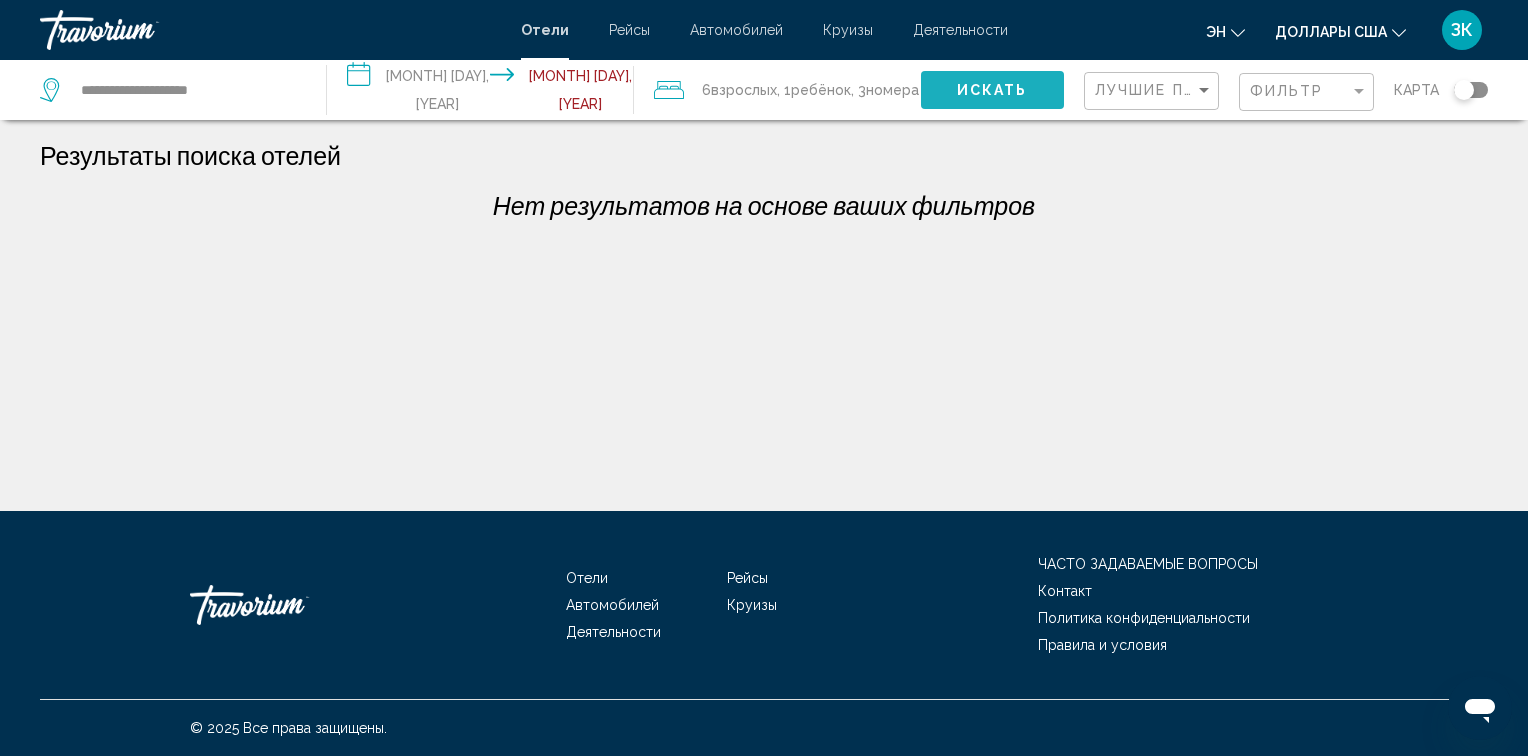 click on "Искать" at bounding box center (992, 91) 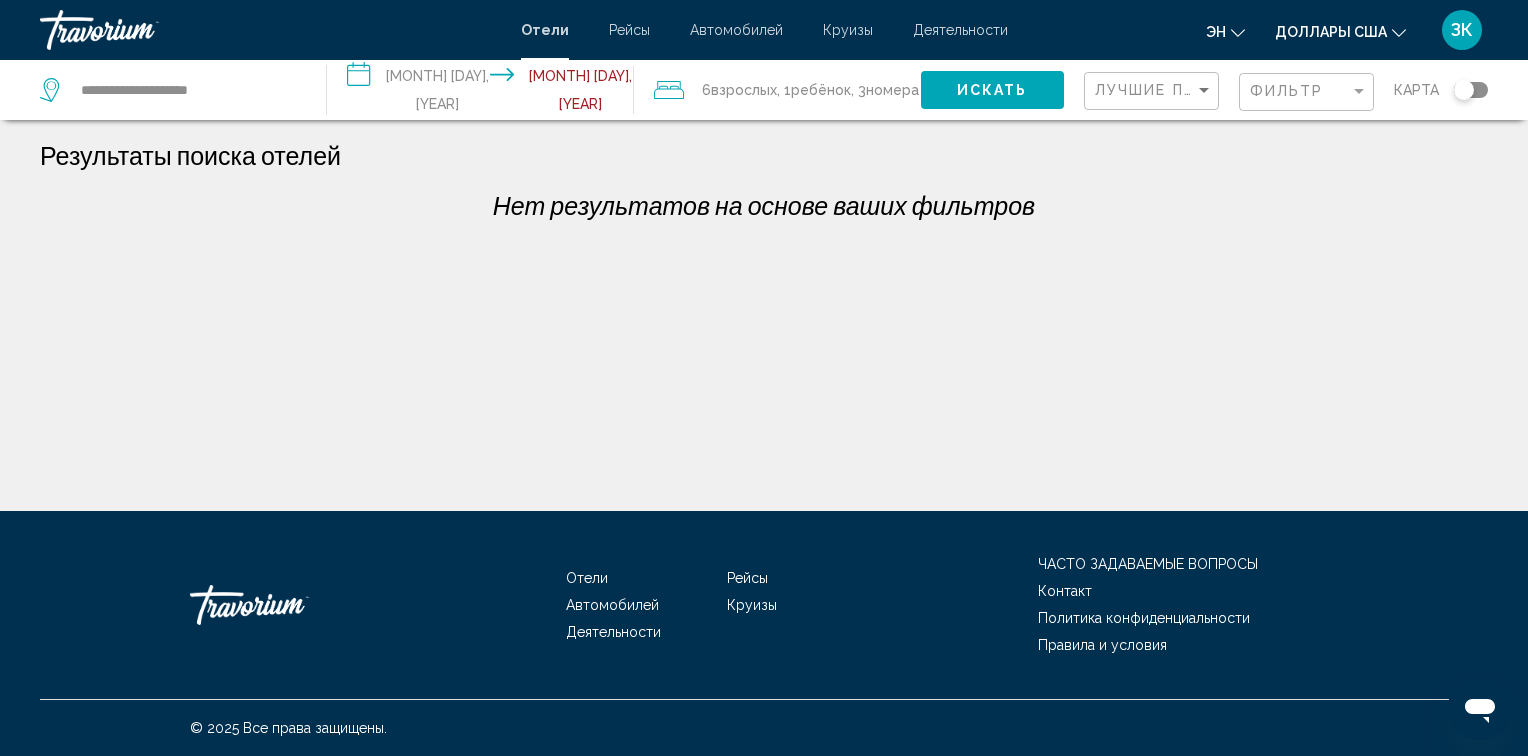 click on "Искать" at bounding box center (992, 91) 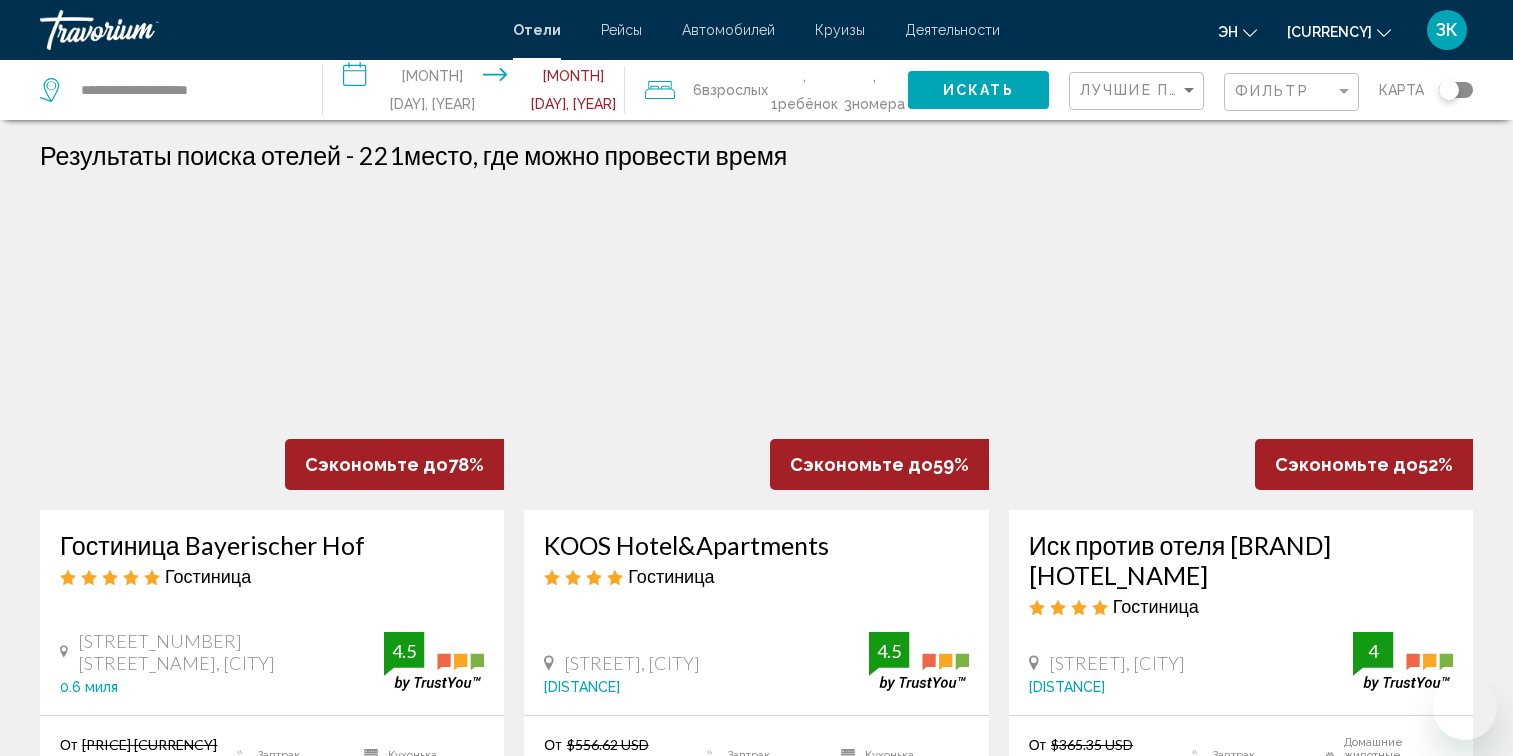 scroll, scrollTop: 0, scrollLeft: 0, axis: both 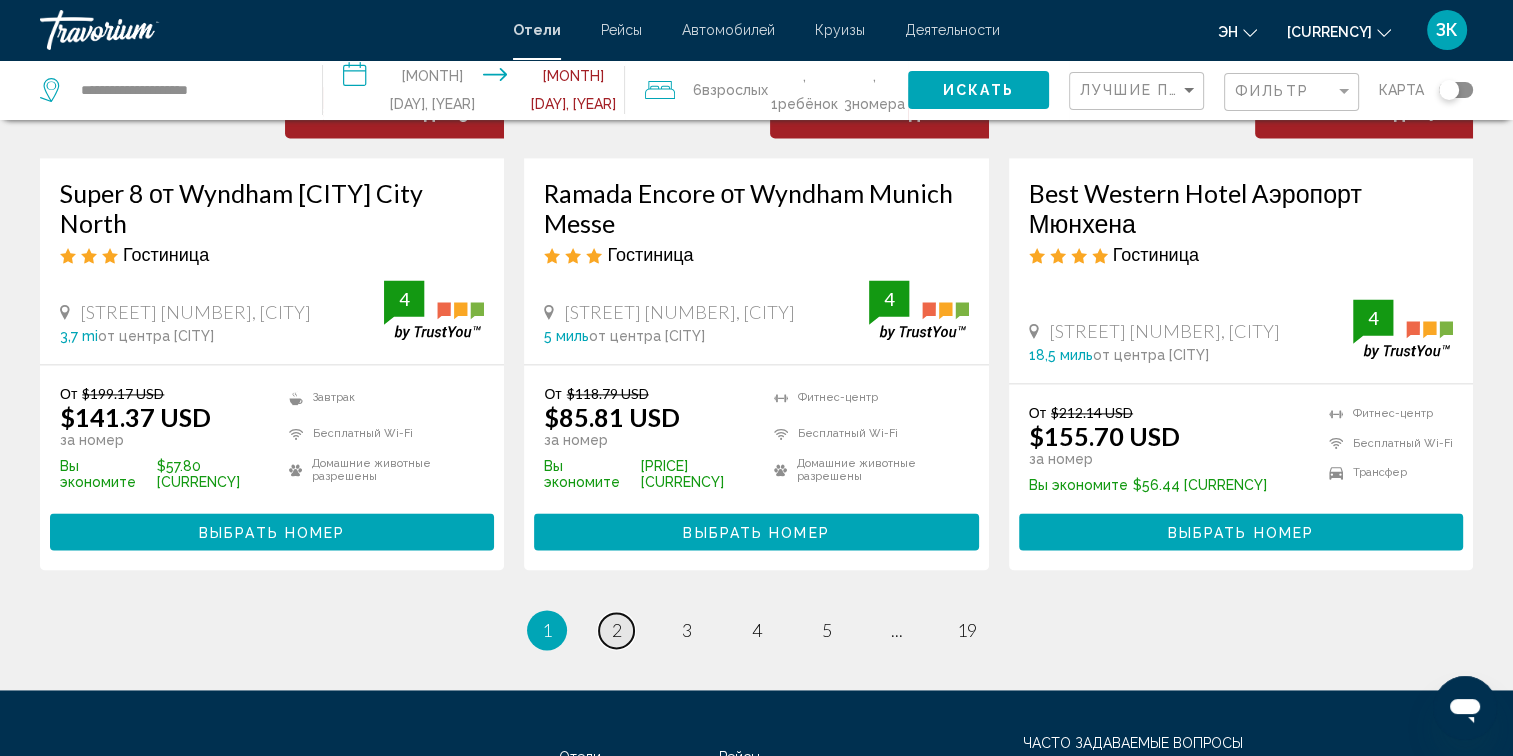 click on "2" at bounding box center [617, 630] 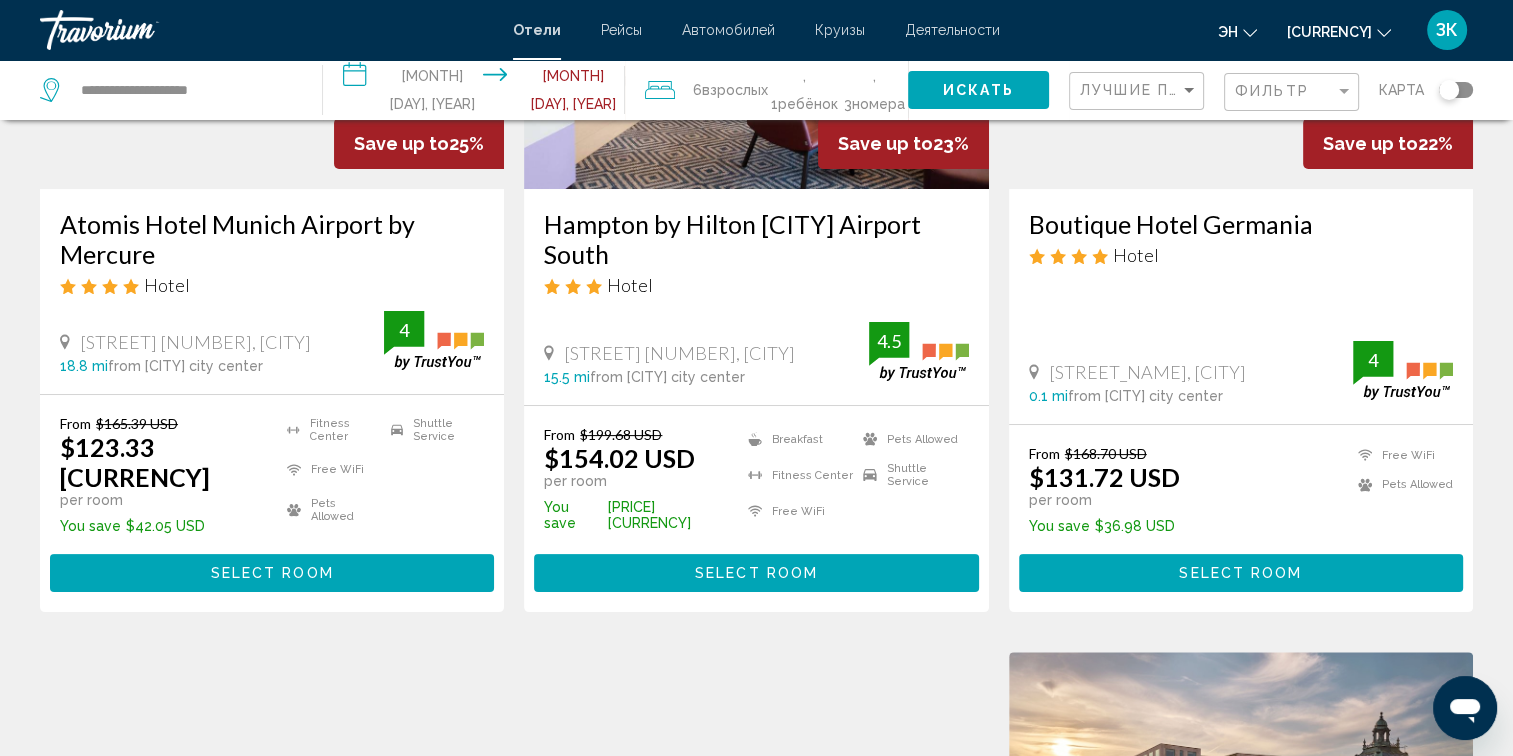 scroll, scrollTop: 0, scrollLeft: 0, axis: both 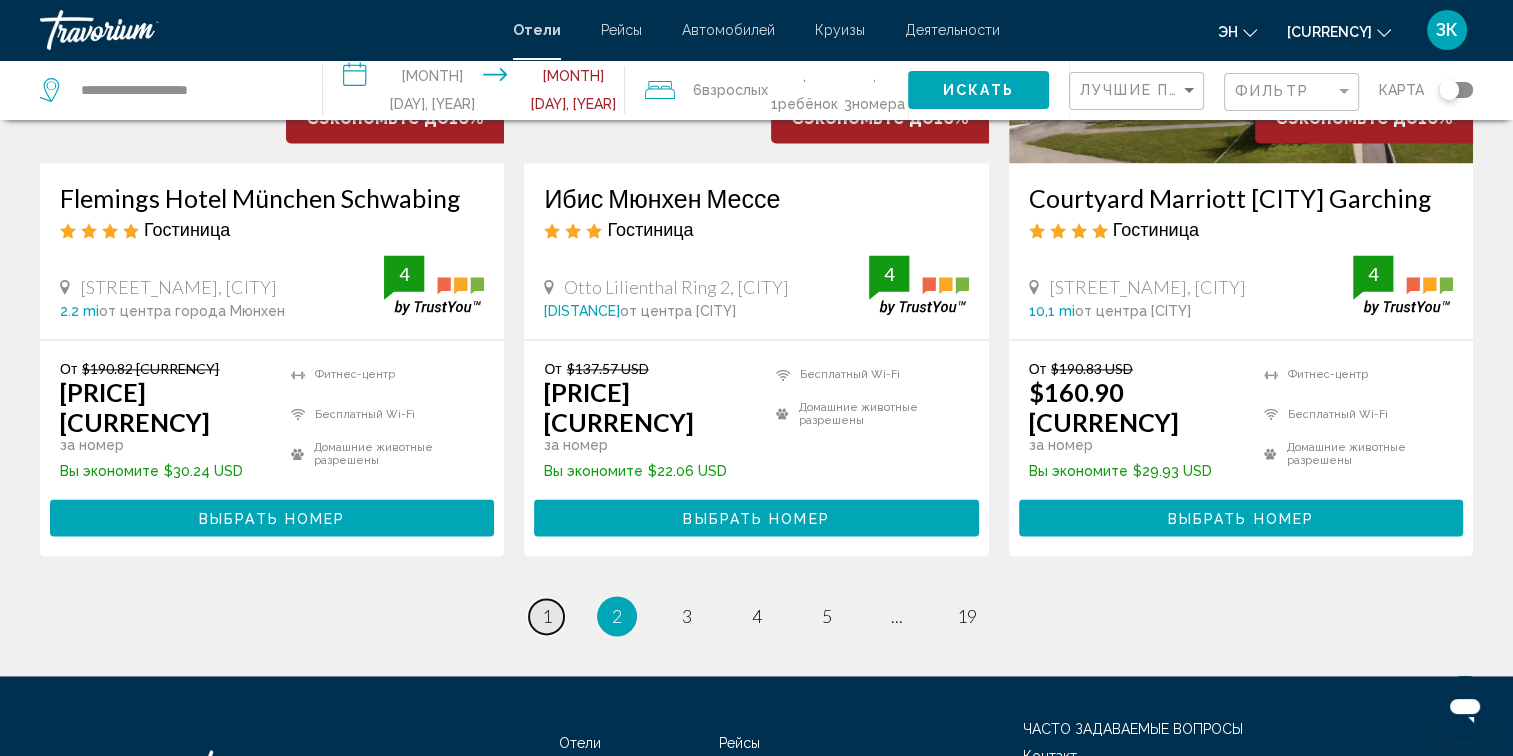 click on "1" at bounding box center (547, 616) 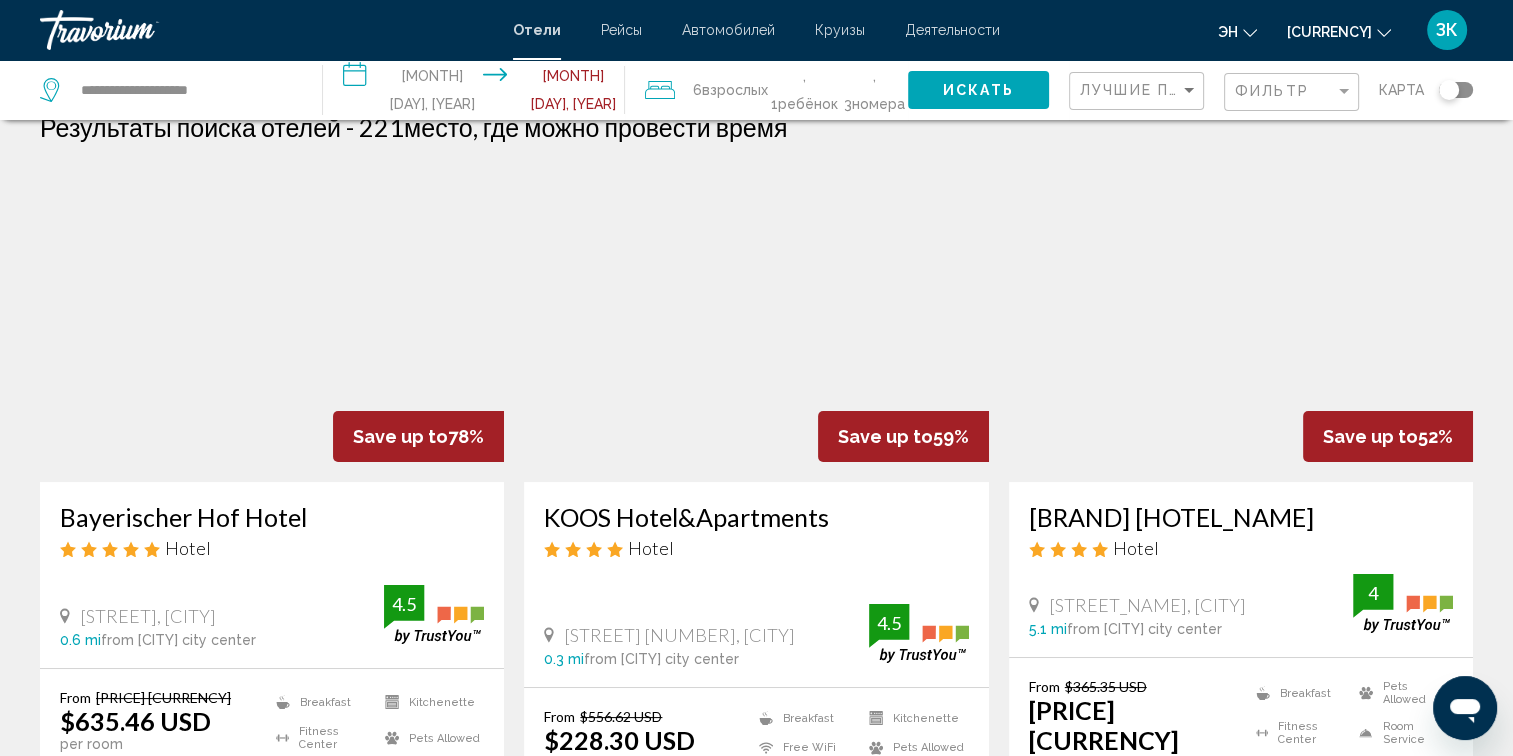 scroll, scrollTop: 0, scrollLeft: 0, axis: both 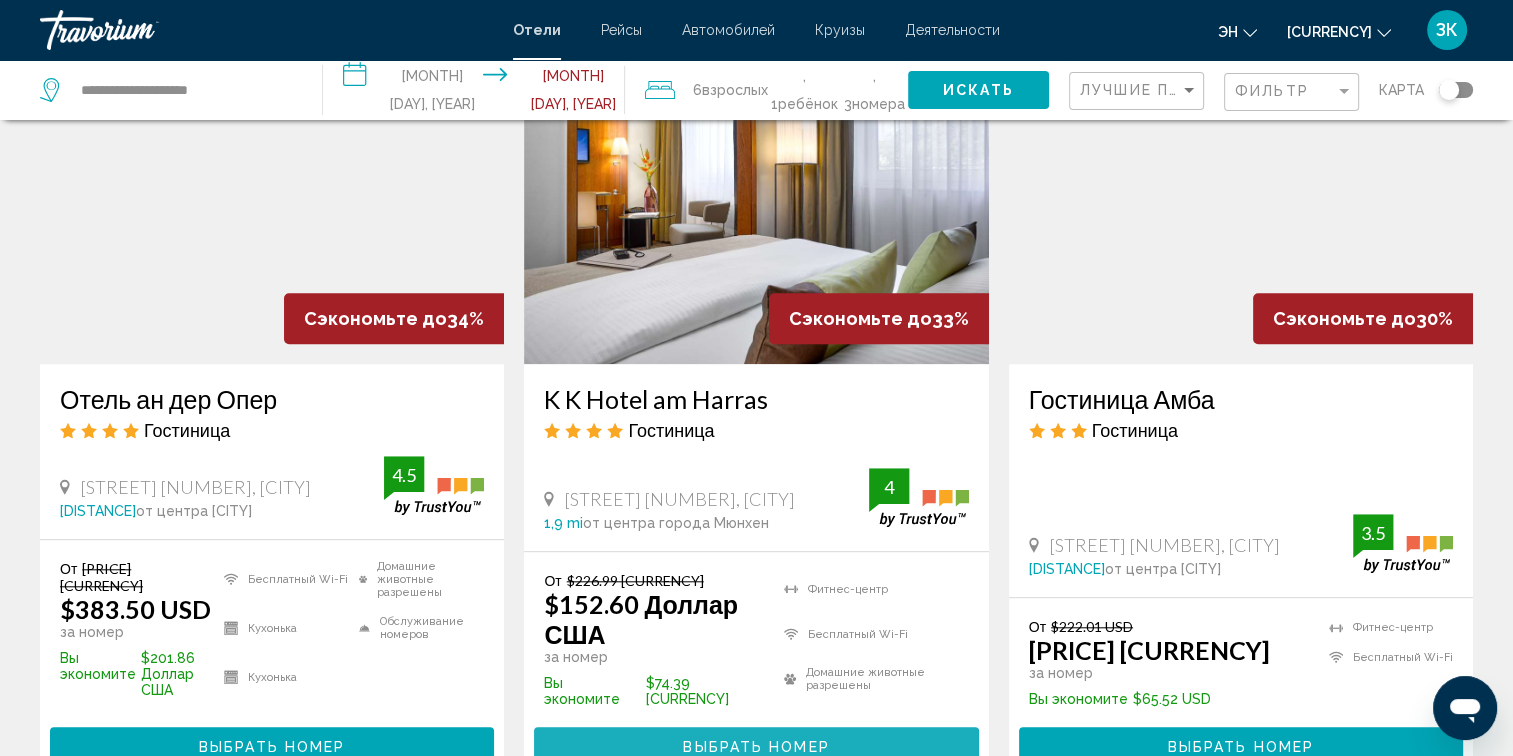 click on "Выбрать номер" at bounding box center [756, 746] 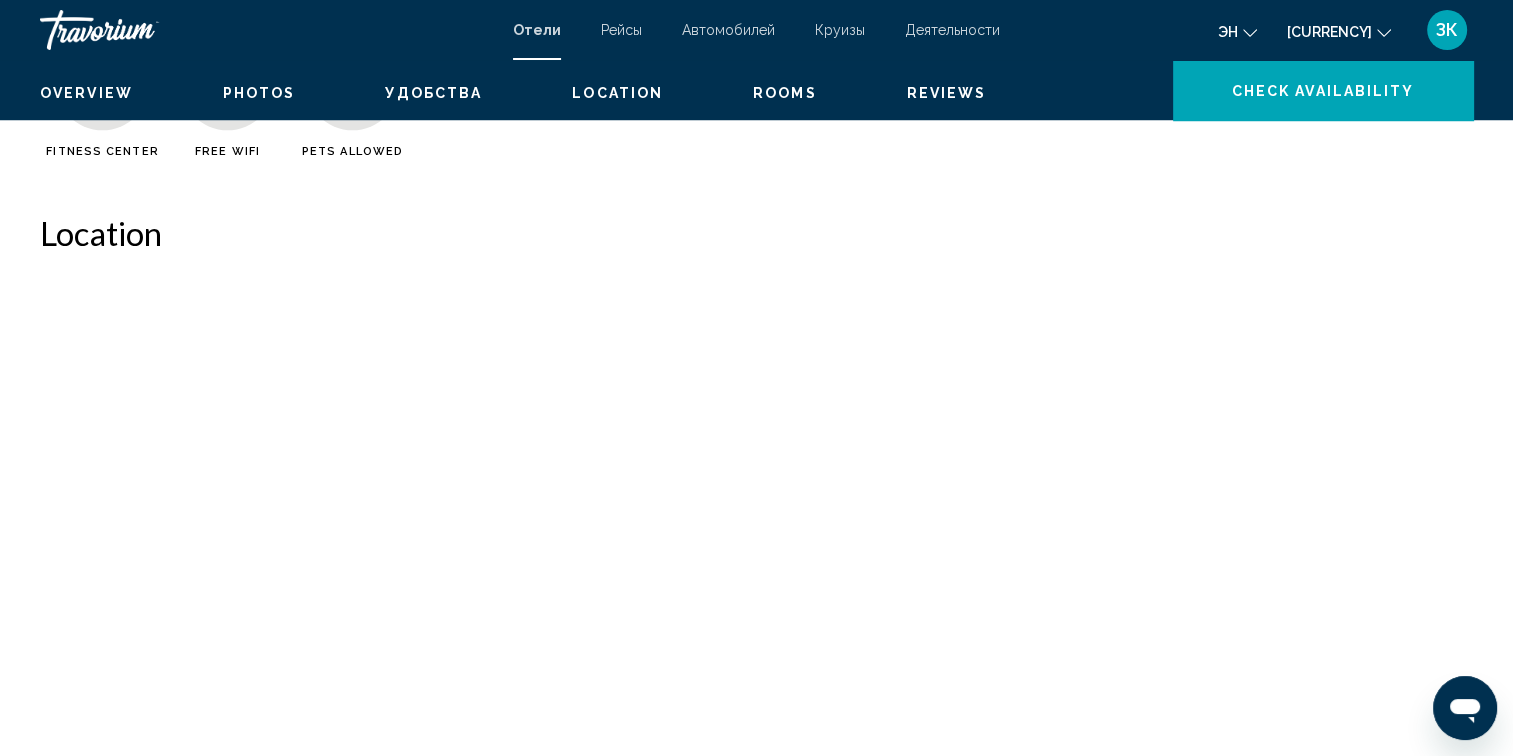 scroll, scrollTop: 0, scrollLeft: 0, axis: both 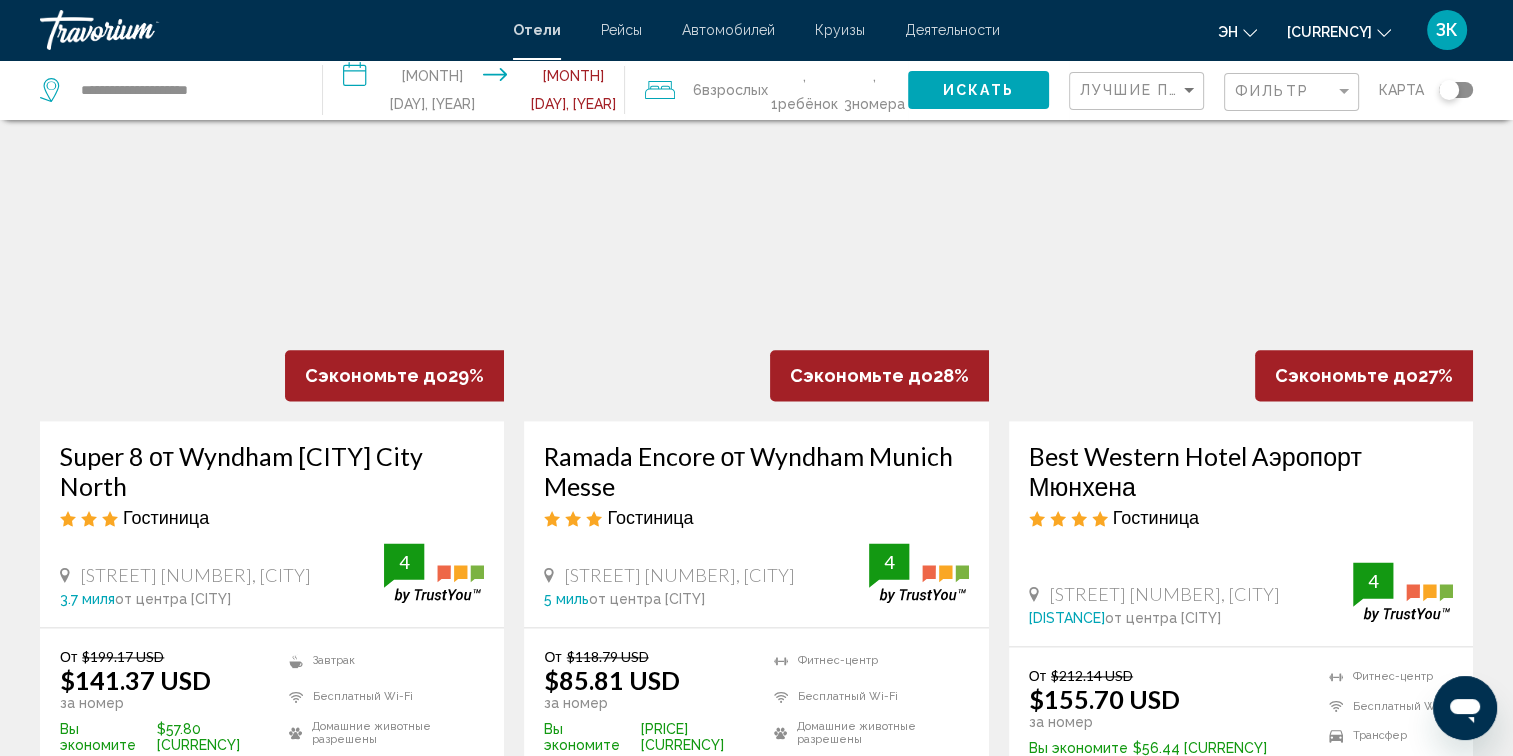 click at bounding box center (756, 261) 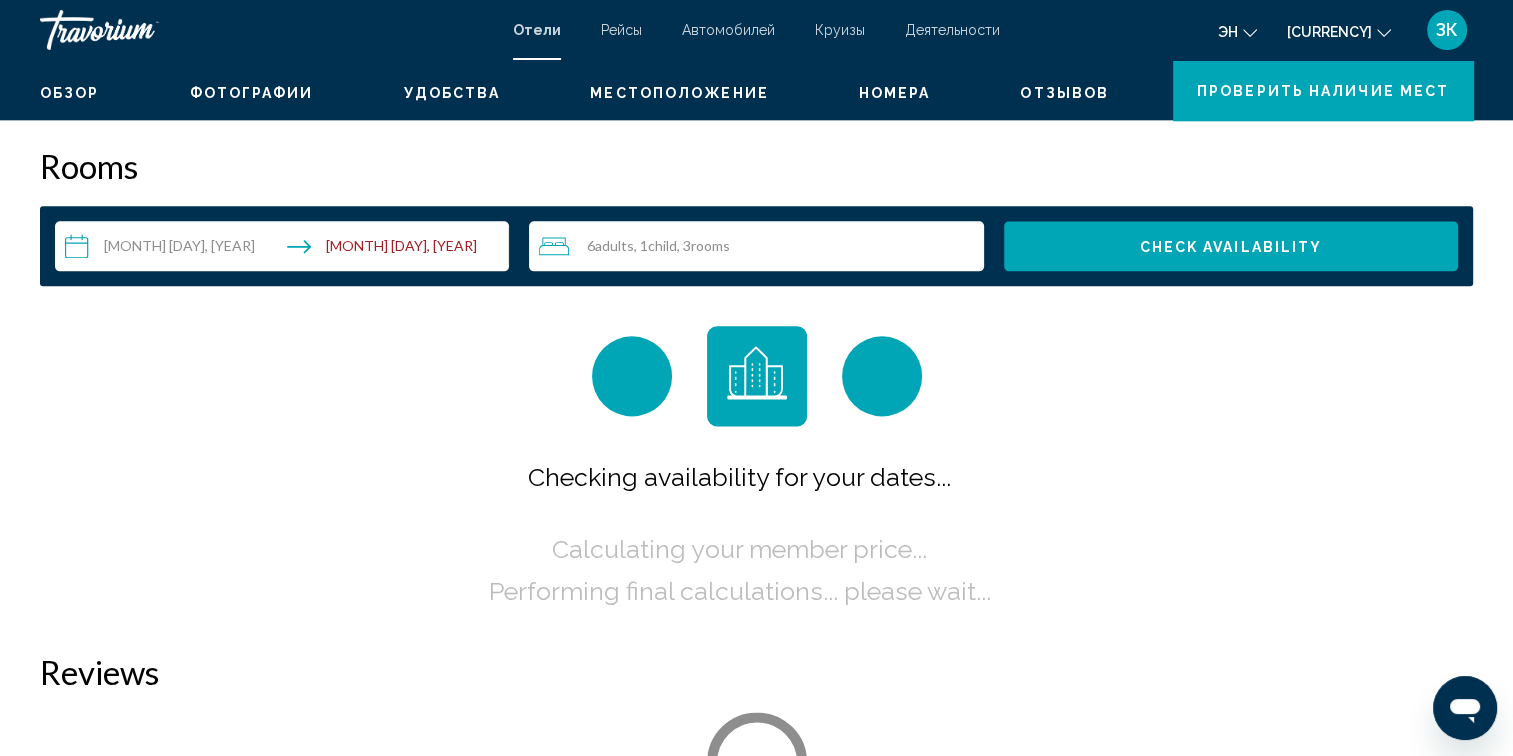 scroll, scrollTop: 0, scrollLeft: 0, axis: both 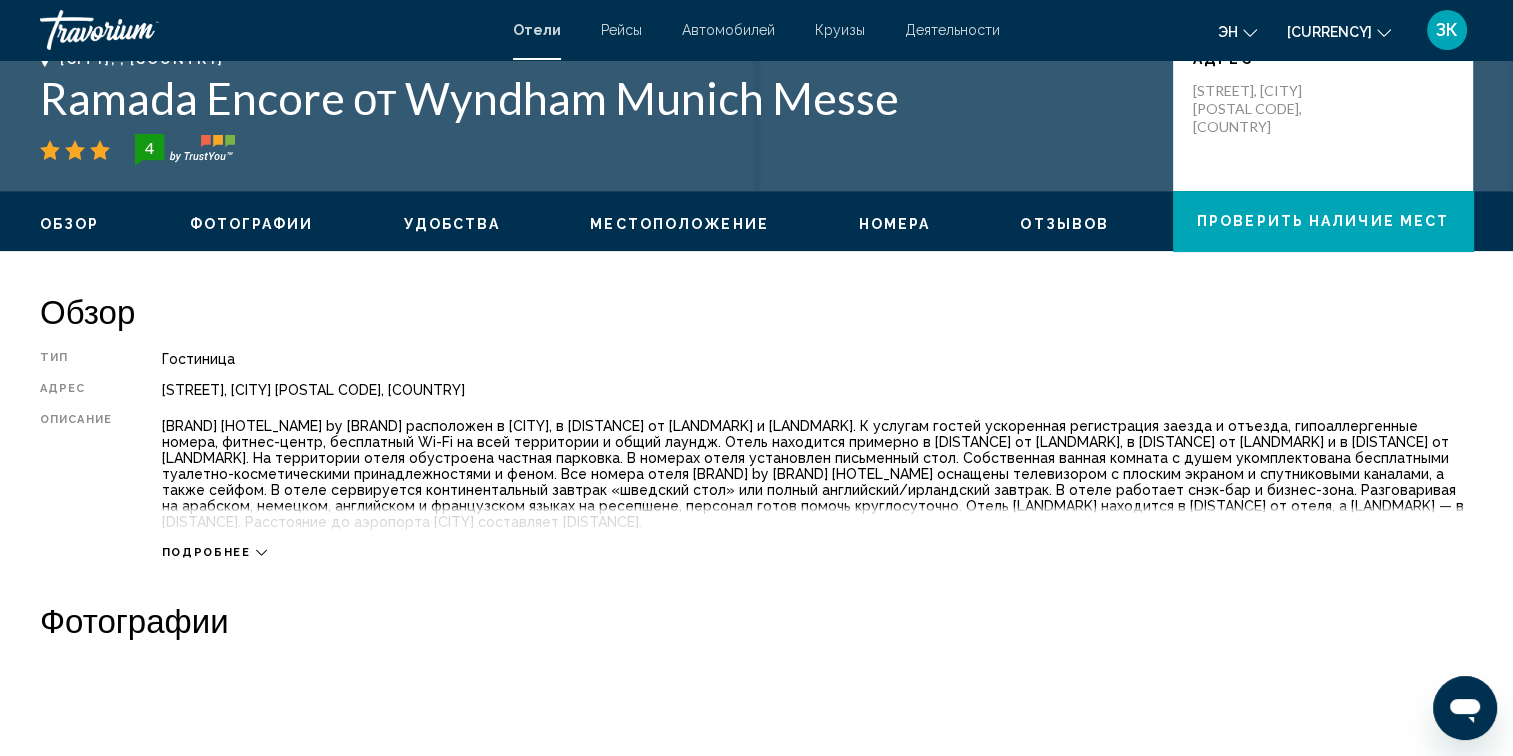 click on "Подробнее" at bounding box center (214, 552) 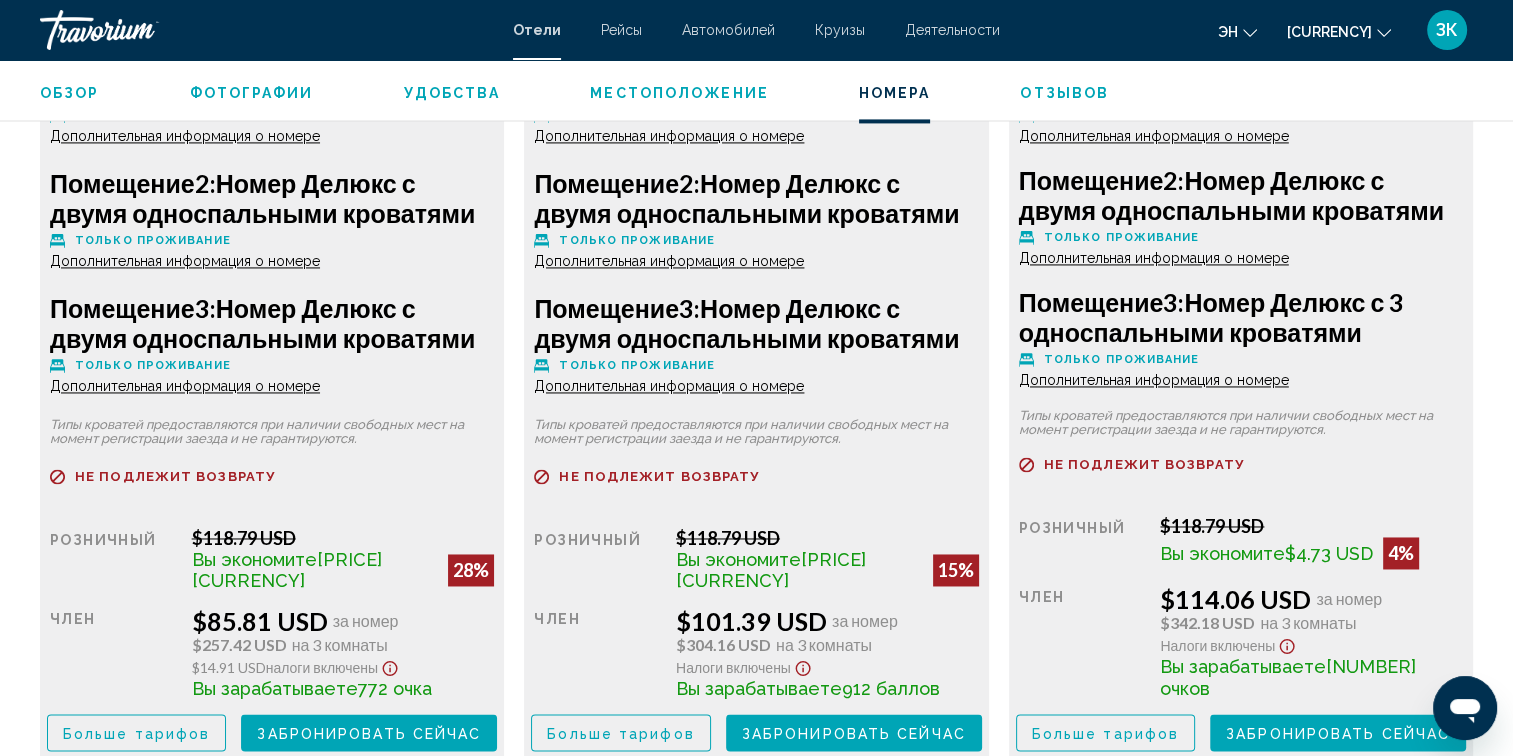 scroll, scrollTop: 3043, scrollLeft: 0, axis: vertical 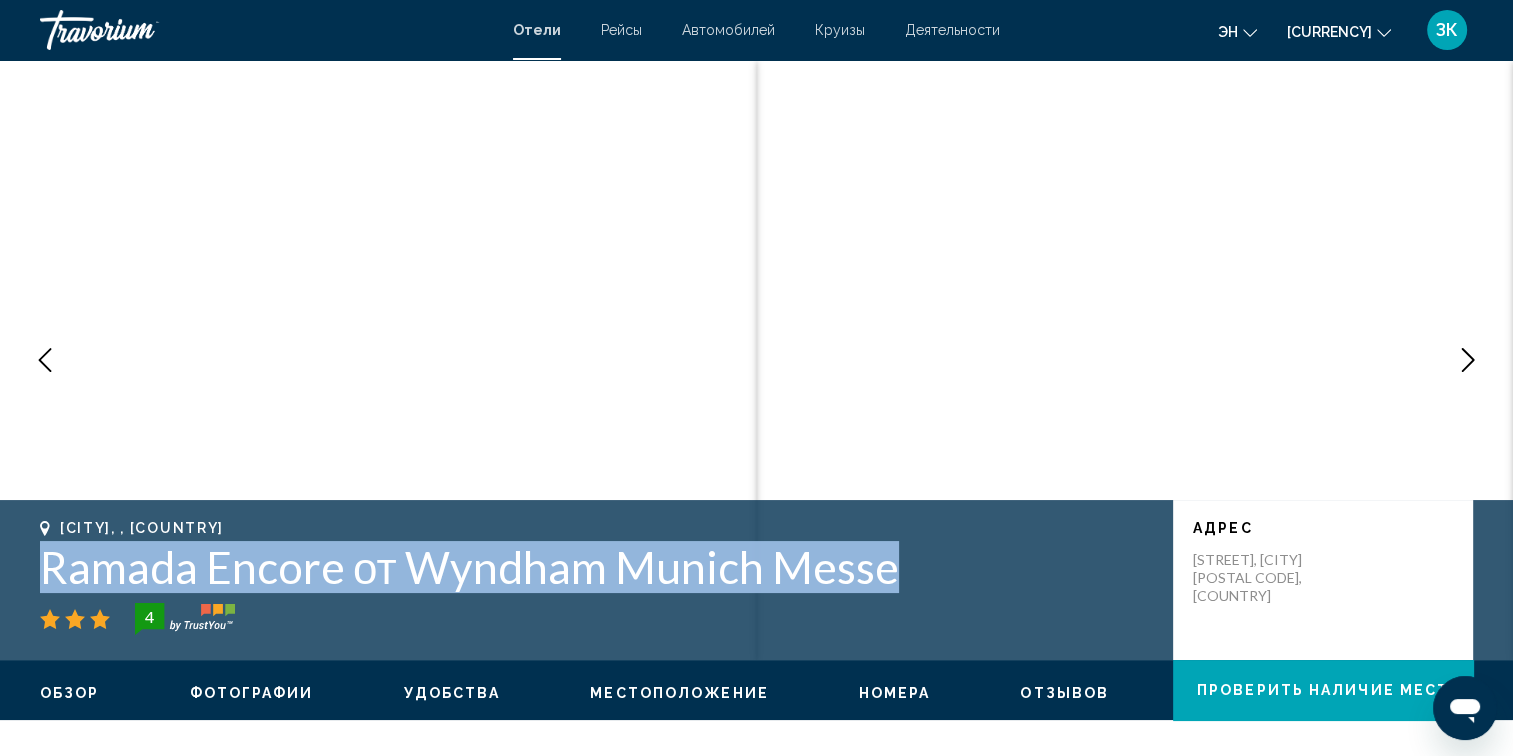 drag, startPoint x: 31, startPoint y: 572, endPoint x: 831, endPoint y: 594, distance: 800.3024 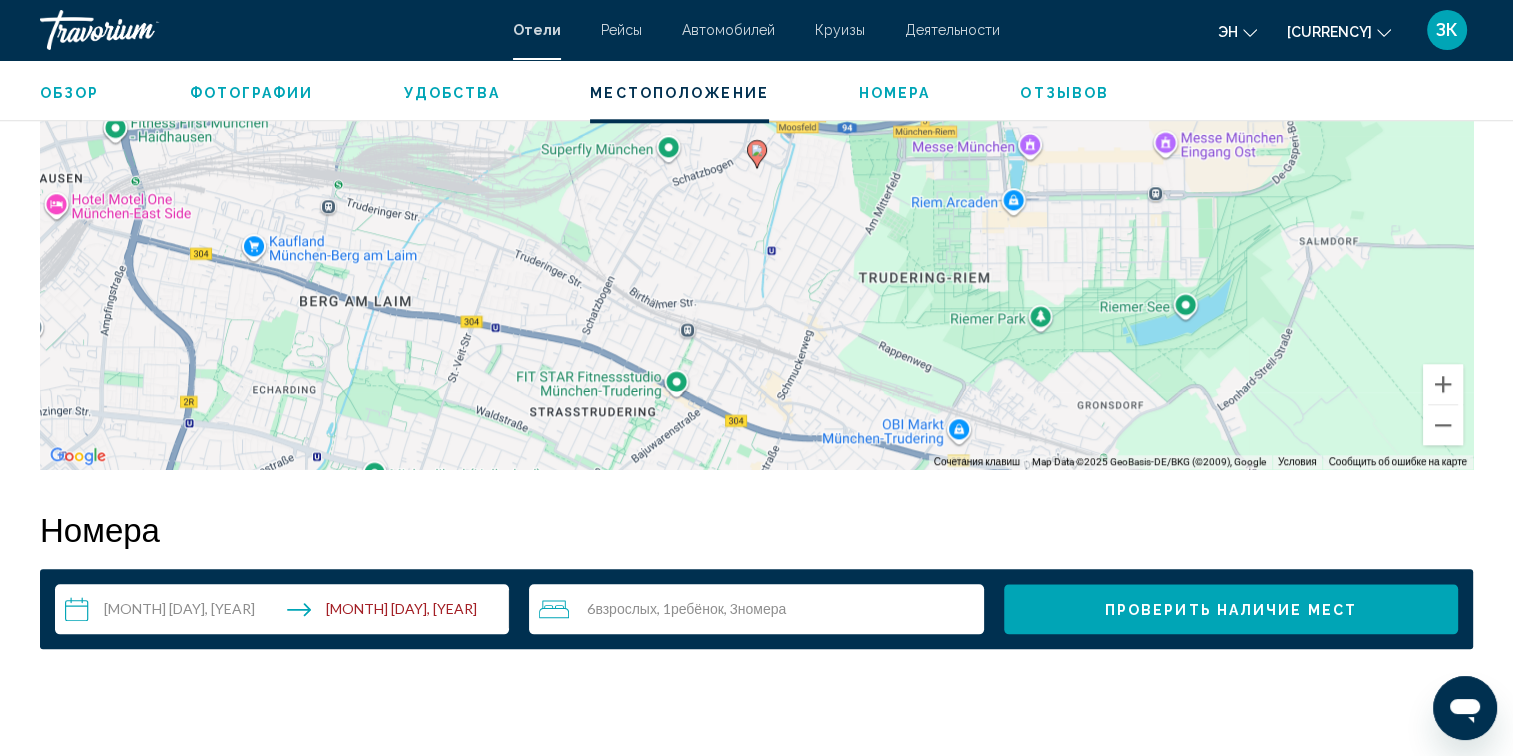 scroll, scrollTop: 1961, scrollLeft: 0, axis: vertical 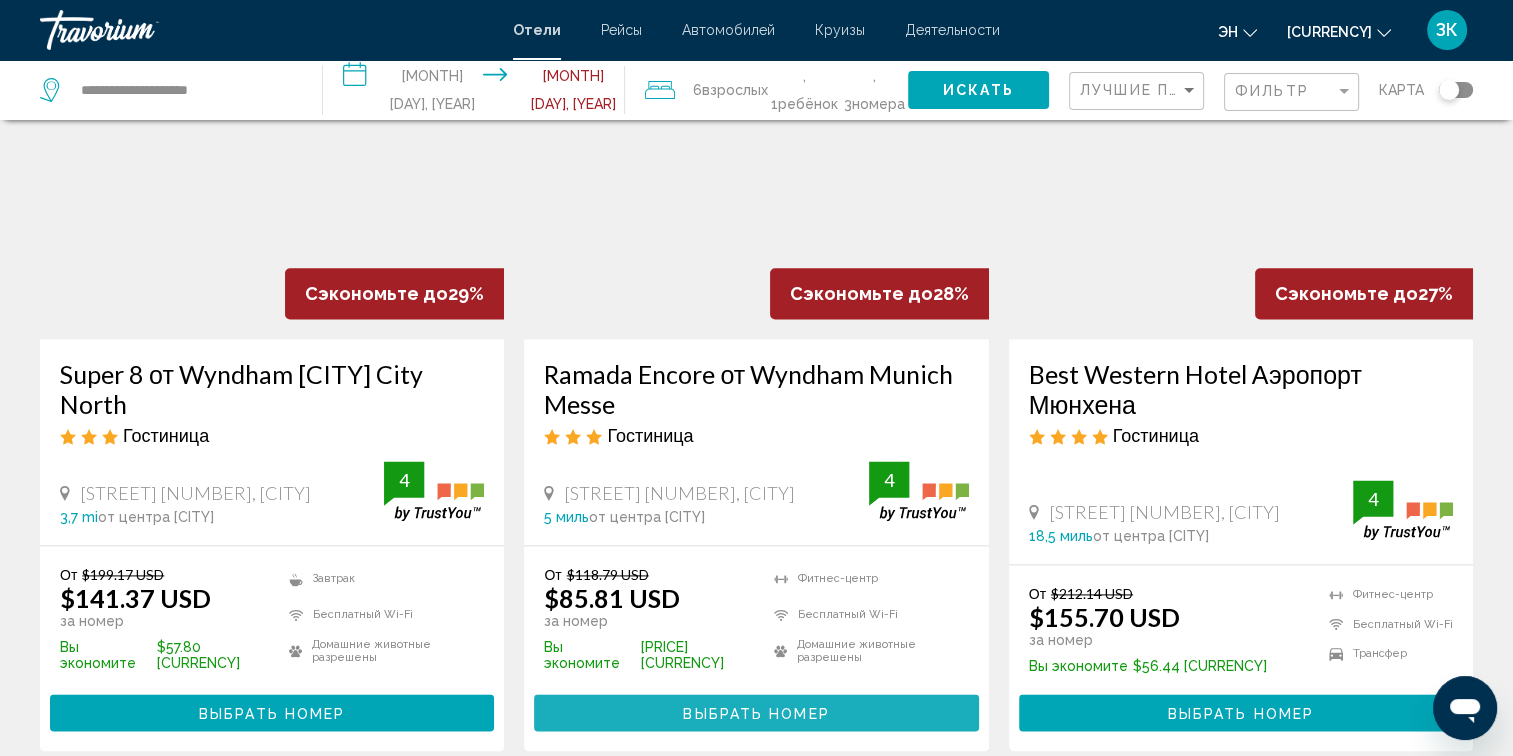 click on "Выбрать номер" at bounding box center [756, 713] 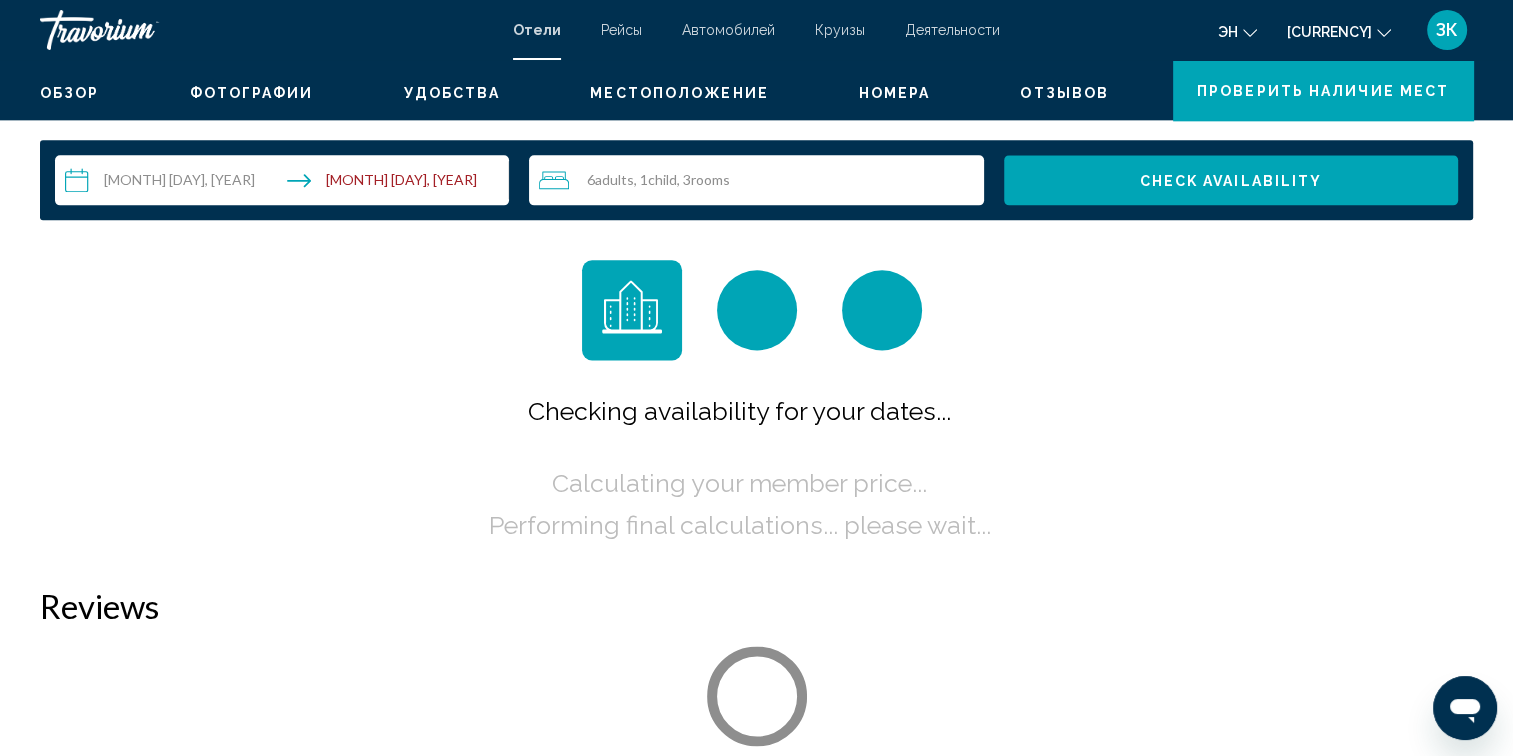 scroll, scrollTop: 0, scrollLeft: 0, axis: both 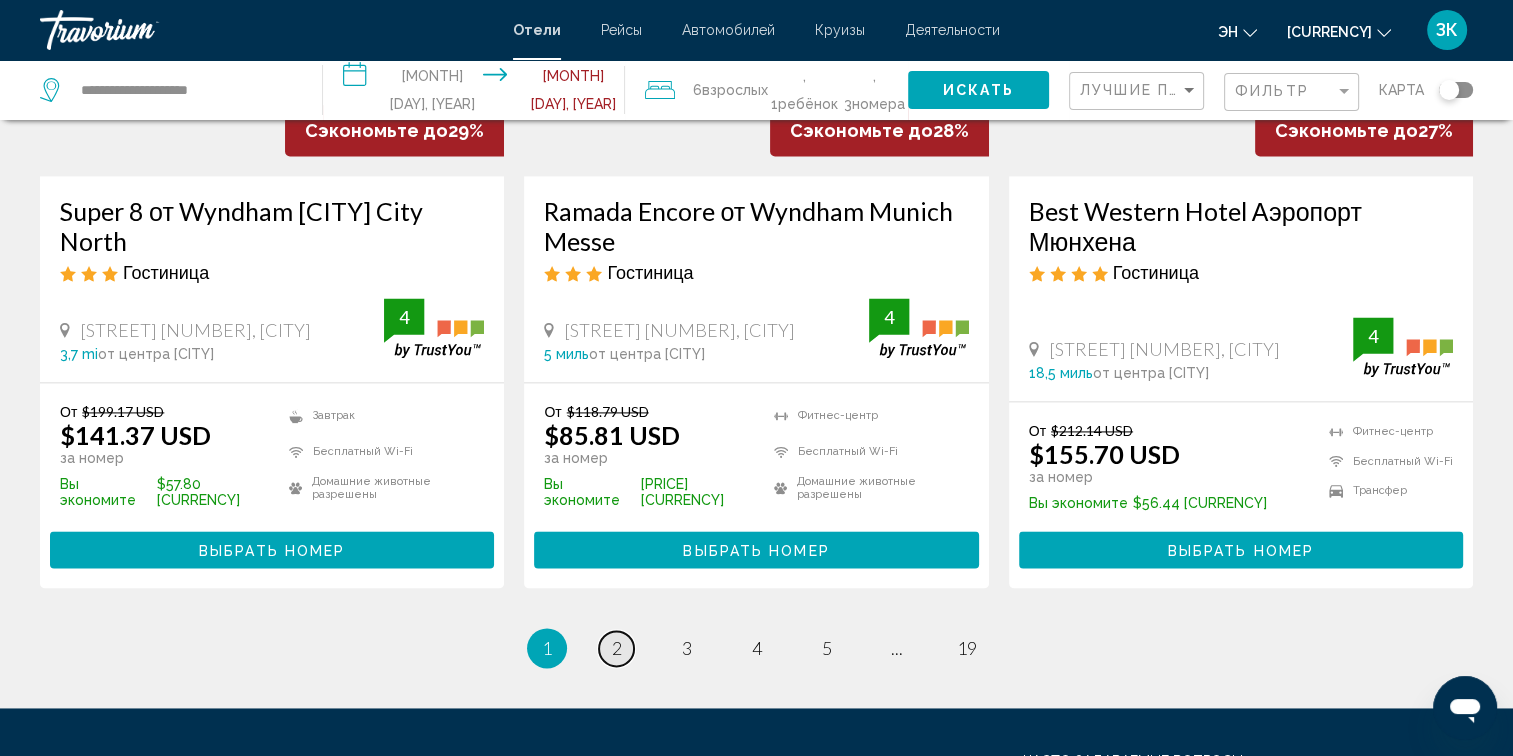 click on "2" at bounding box center (617, 648) 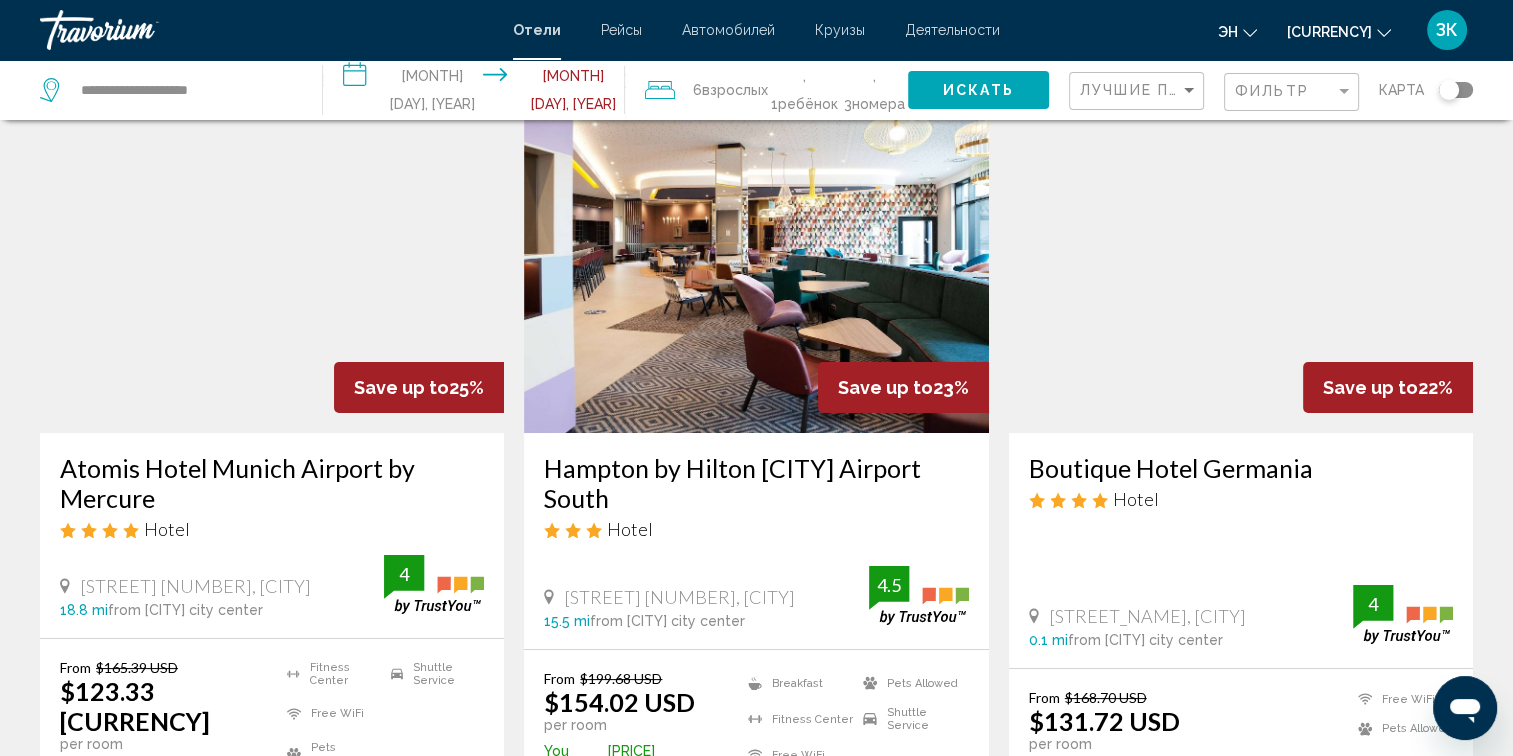 scroll, scrollTop: 0, scrollLeft: 0, axis: both 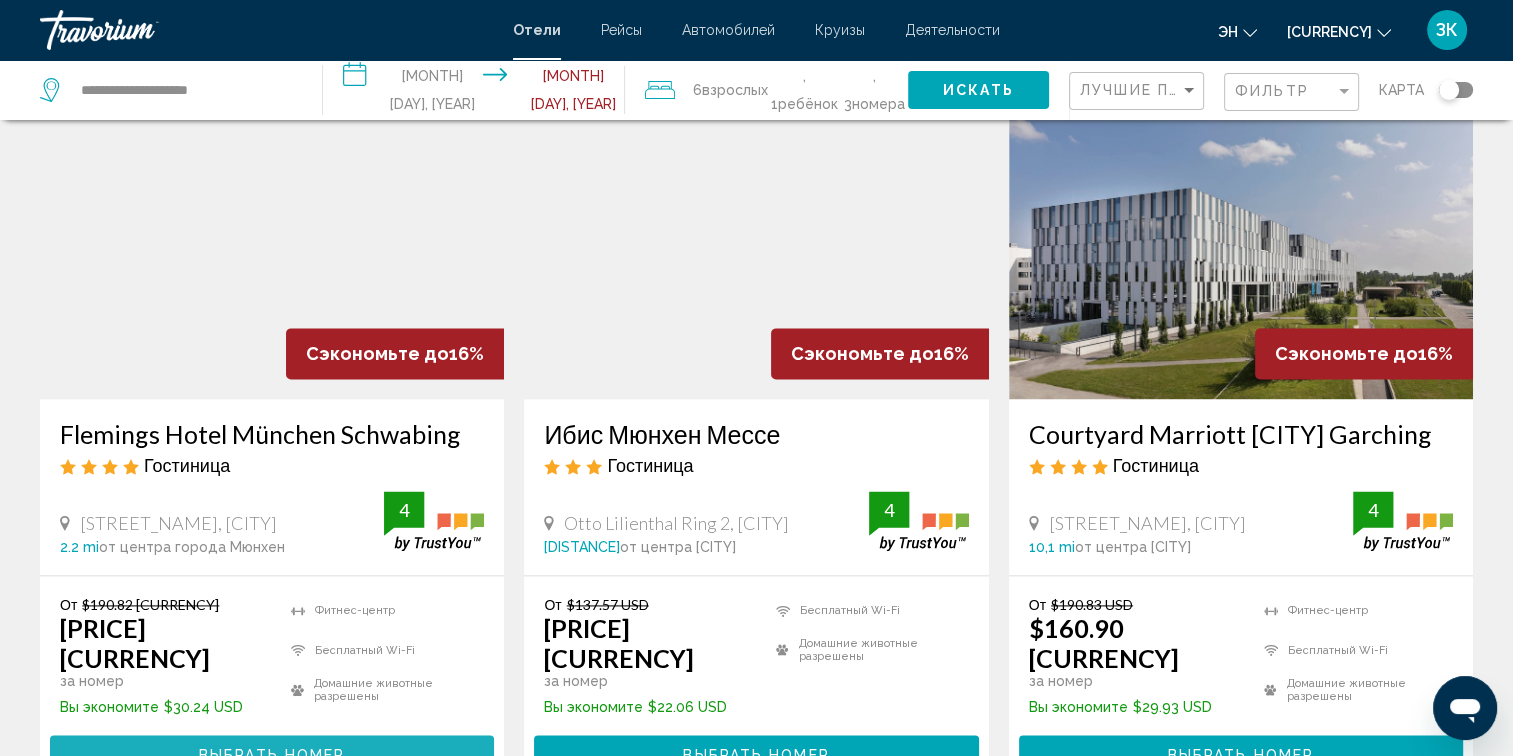 click on "Выбрать номер" at bounding box center [272, 753] 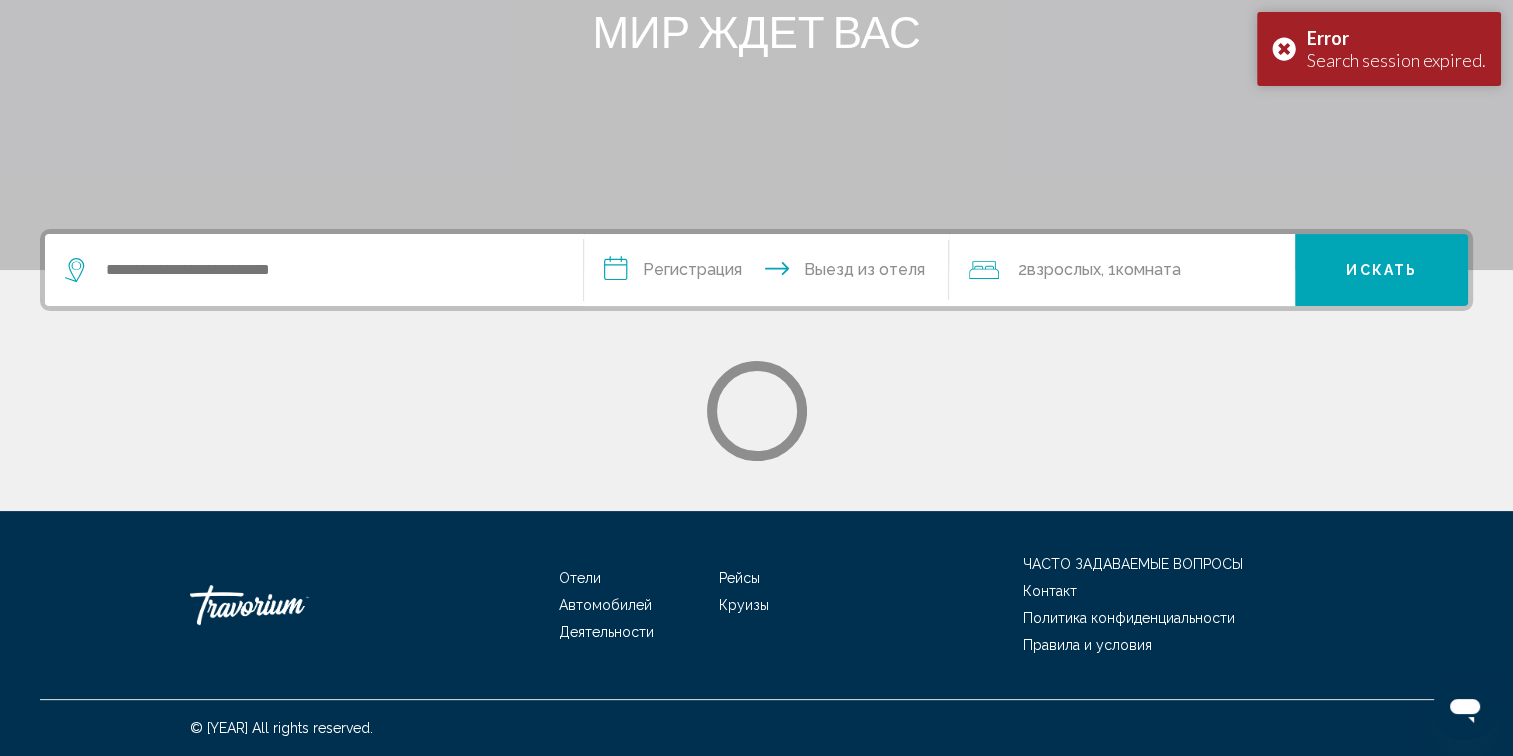 scroll, scrollTop: 0, scrollLeft: 0, axis: both 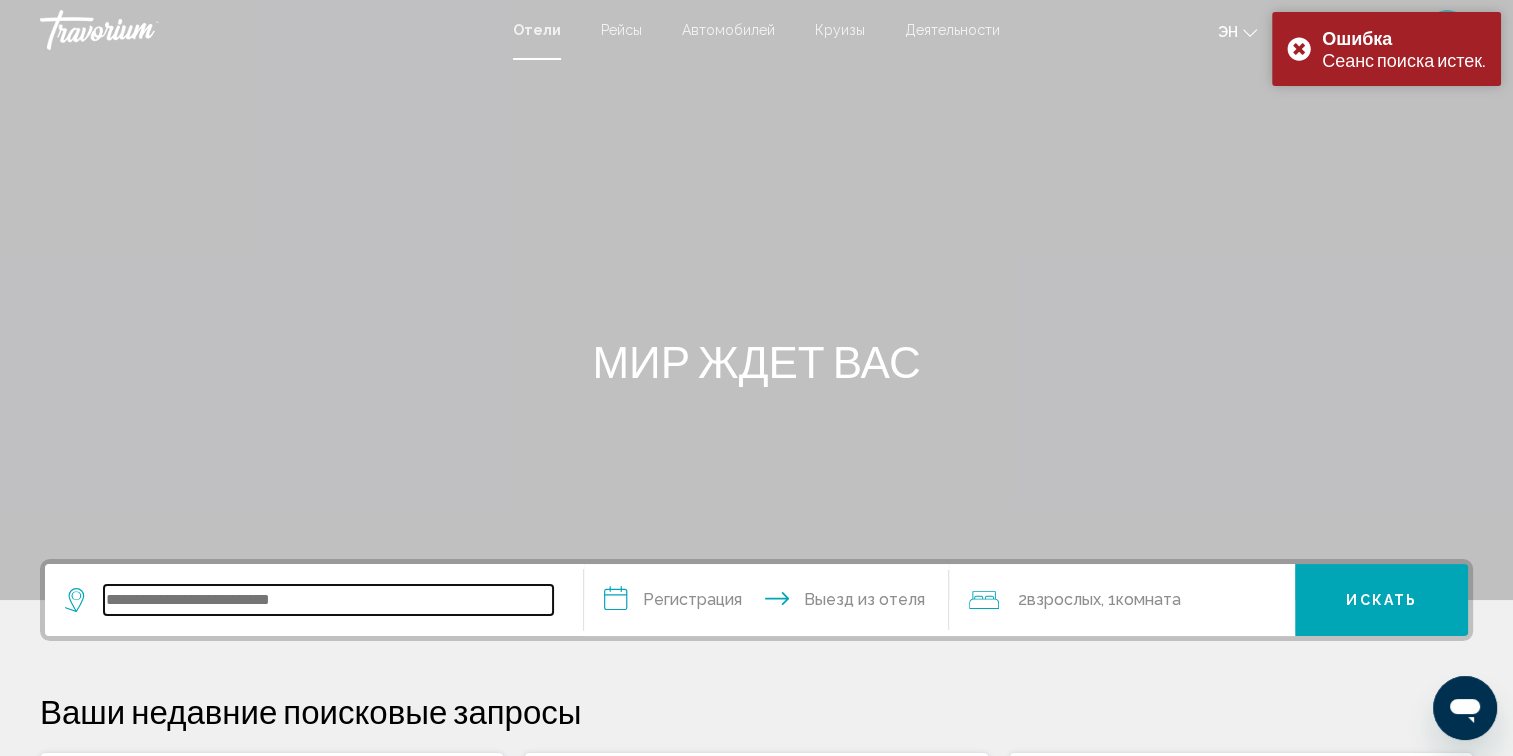 click at bounding box center (328, 600) 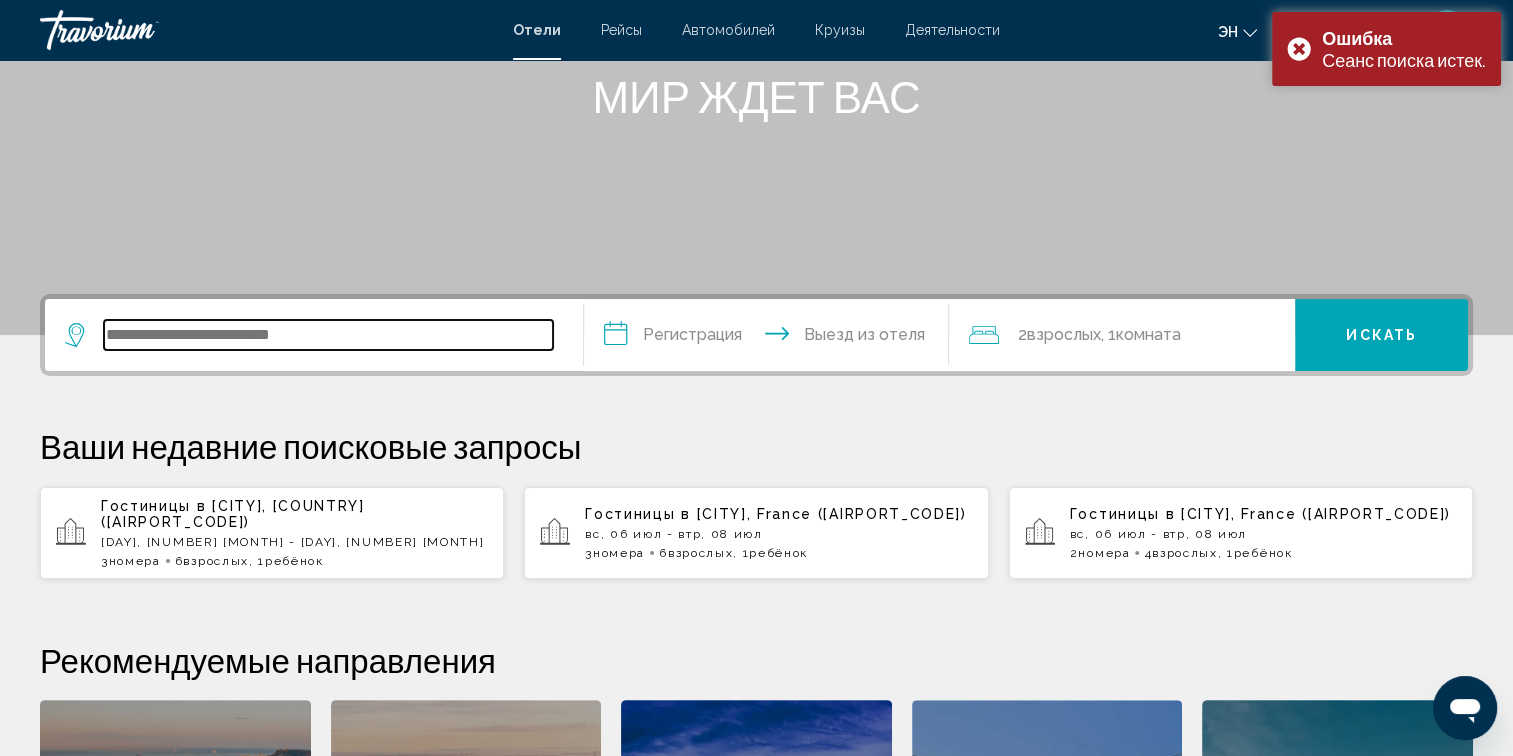 scroll, scrollTop: 493, scrollLeft: 0, axis: vertical 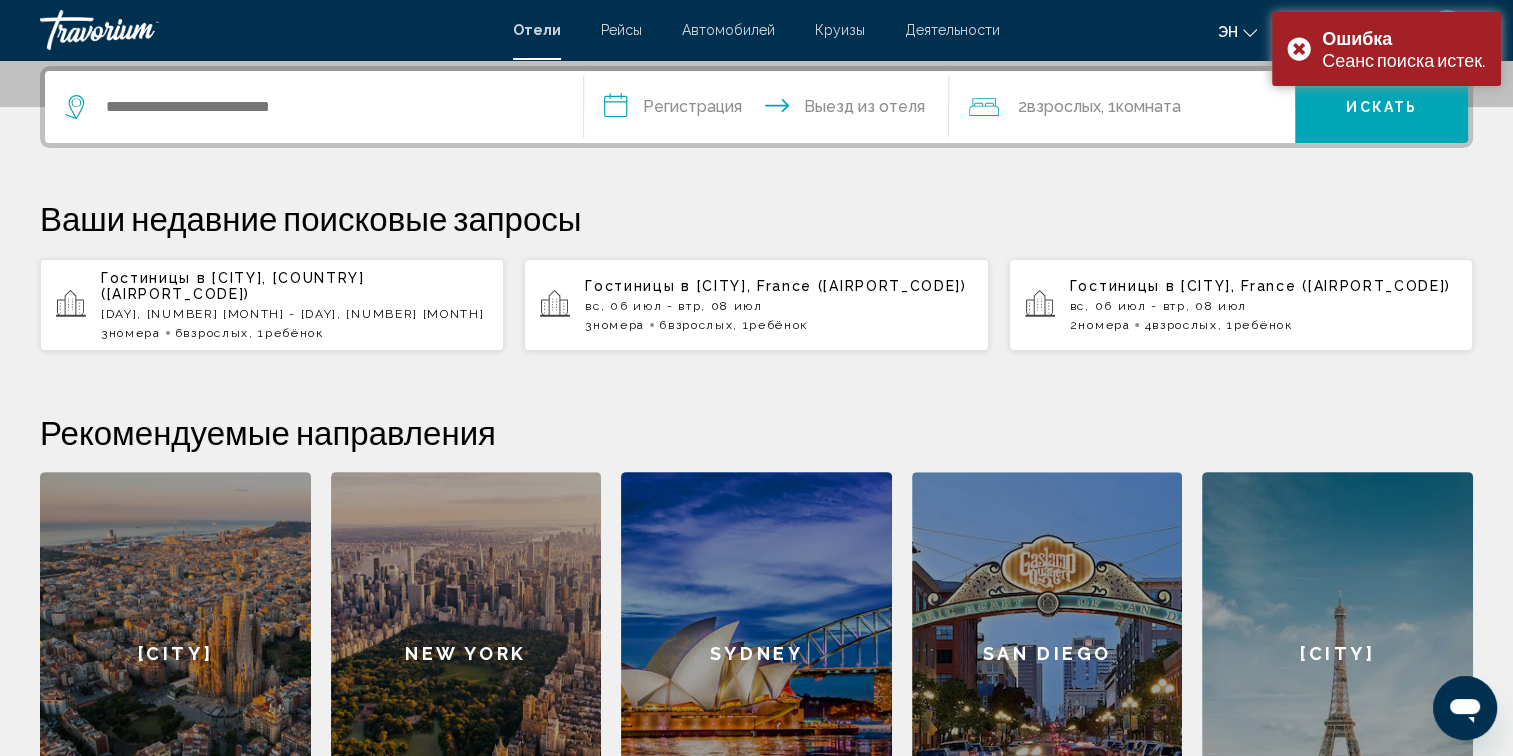click on "Гостиницы в Мюнхен, Германия (MUC) Ср, 09 июл - чт, 10 июл 3 Room Номера 6 Adult Взрослых , 1 Ребёнок Children" at bounding box center (294, 305) 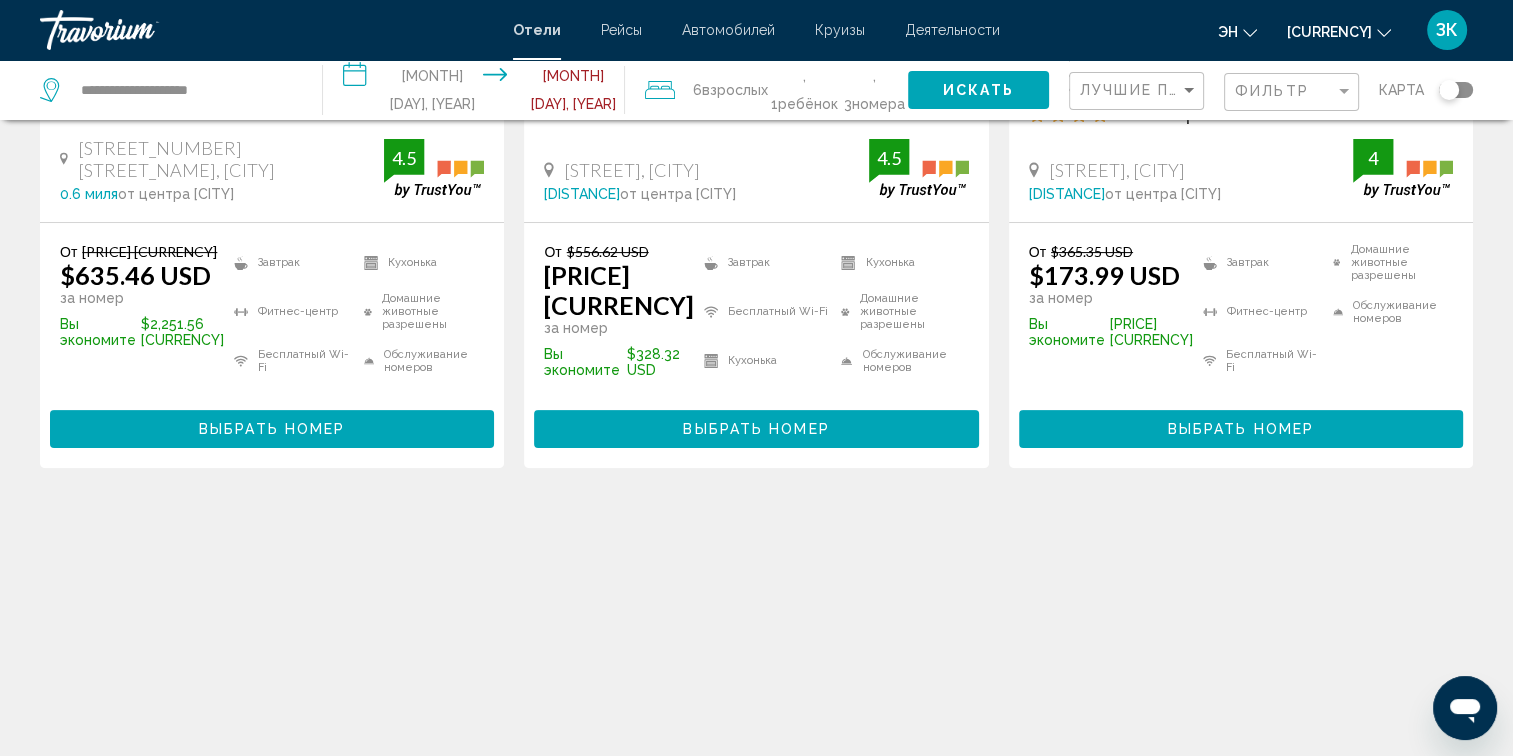 scroll, scrollTop: 0, scrollLeft: 0, axis: both 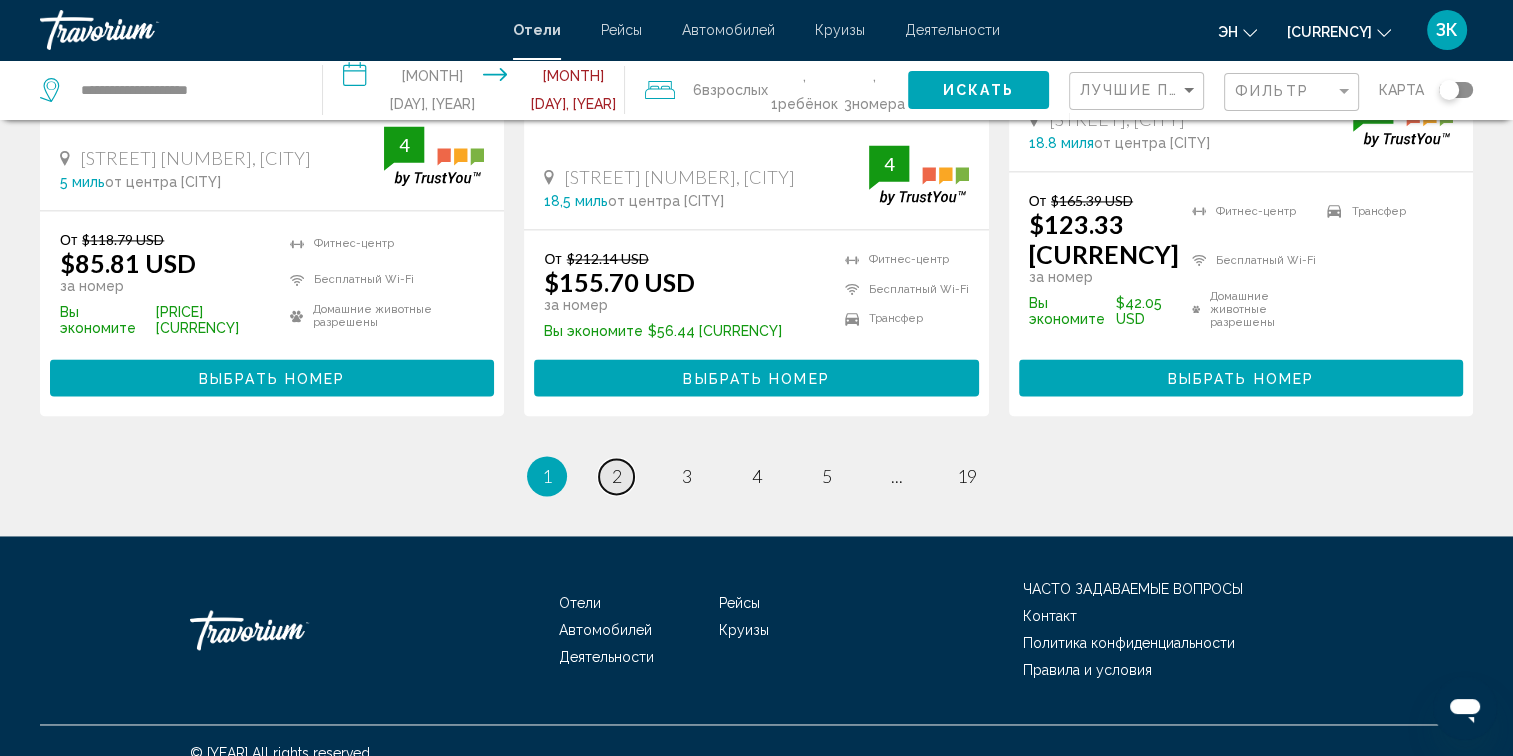 click on "2" at bounding box center [617, 476] 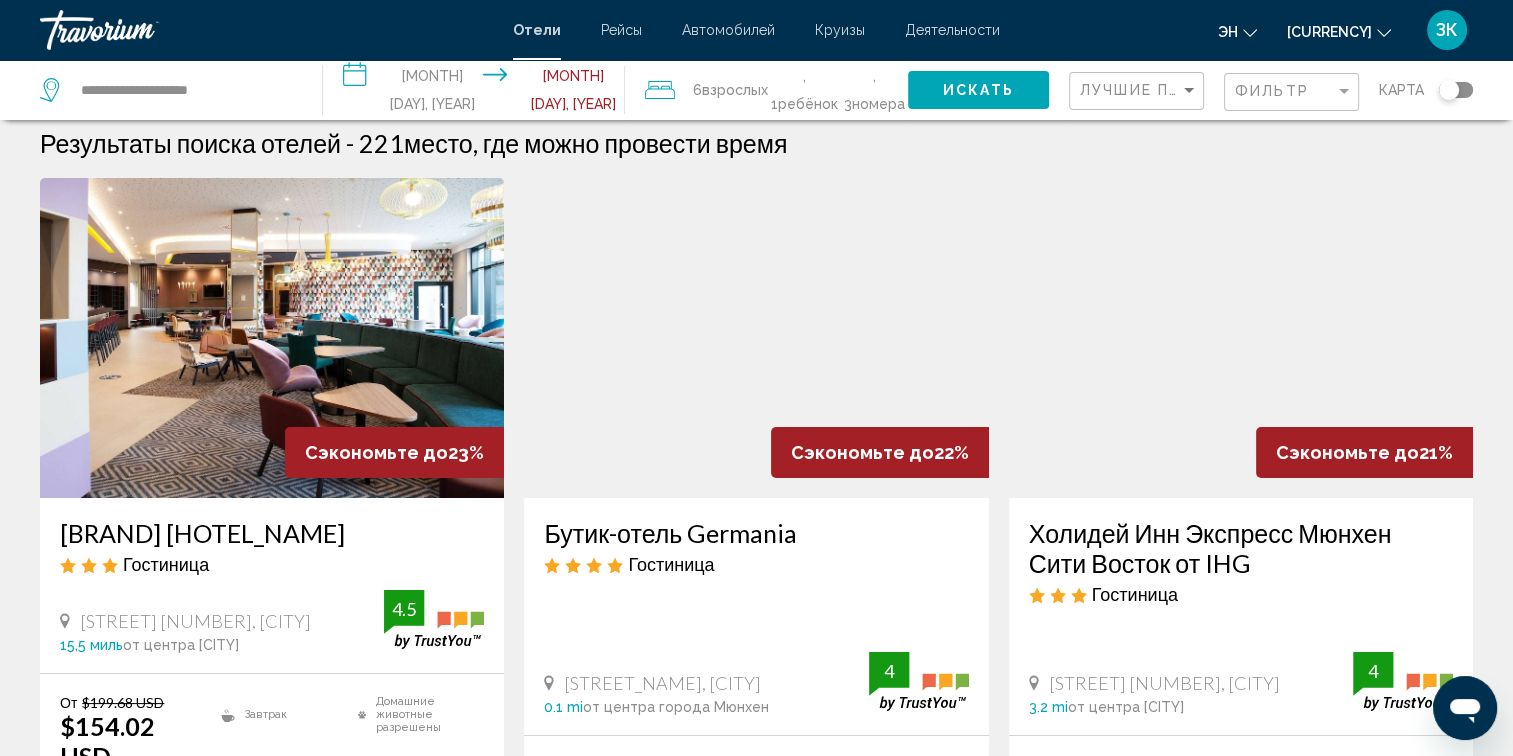 scroll, scrollTop: 0, scrollLeft: 0, axis: both 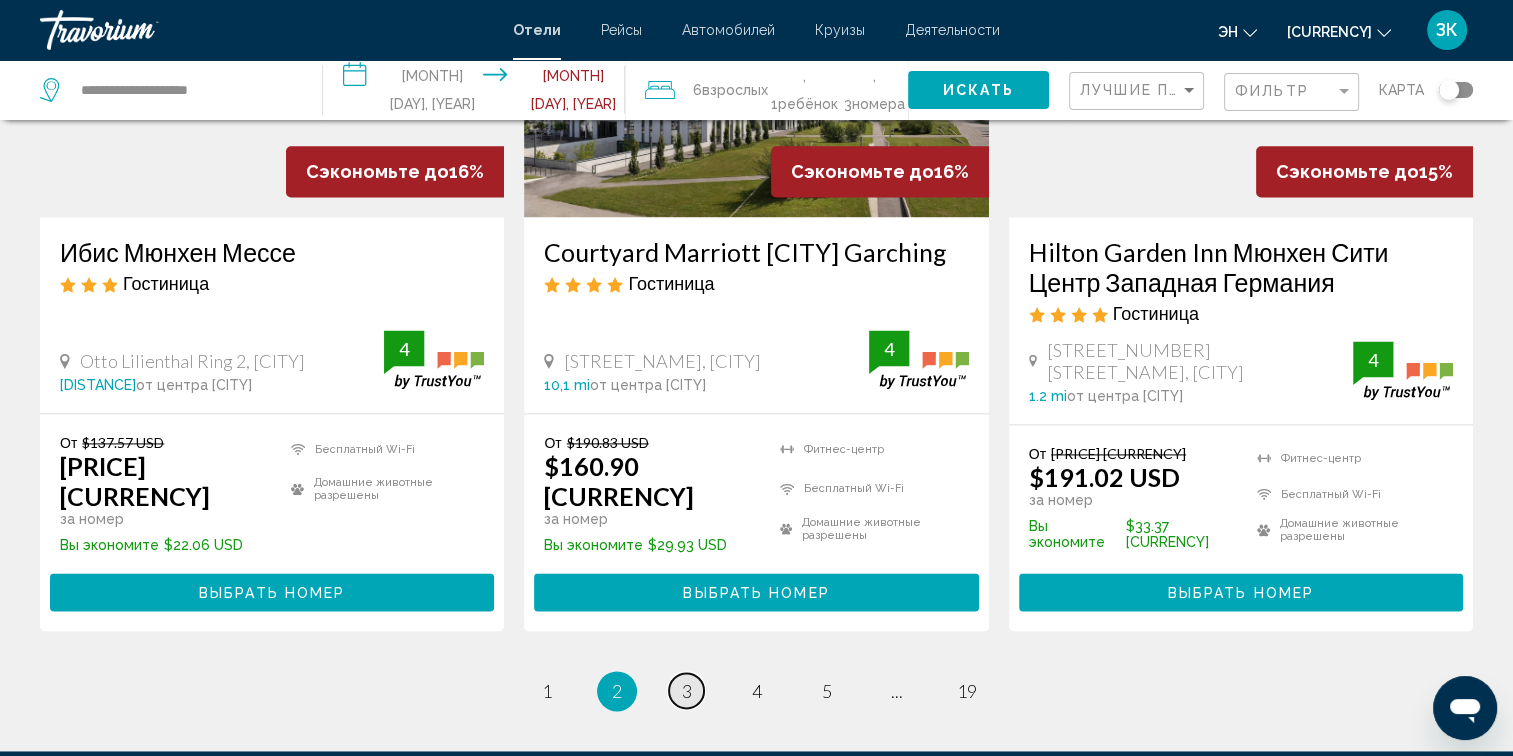 click on "страница 3" at bounding box center (546, 690) 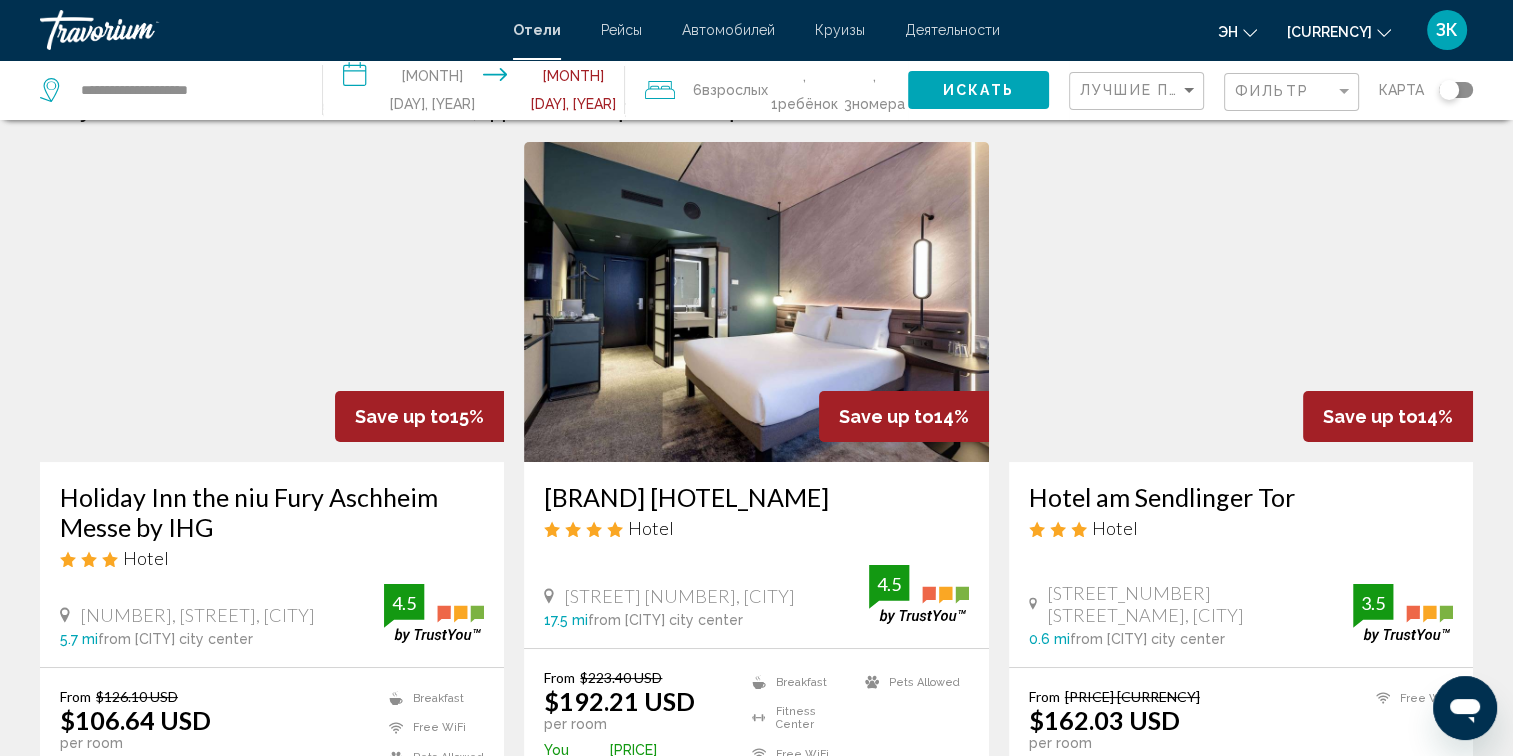 scroll, scrollTop: 0, scrollLeft: 0, axis: both 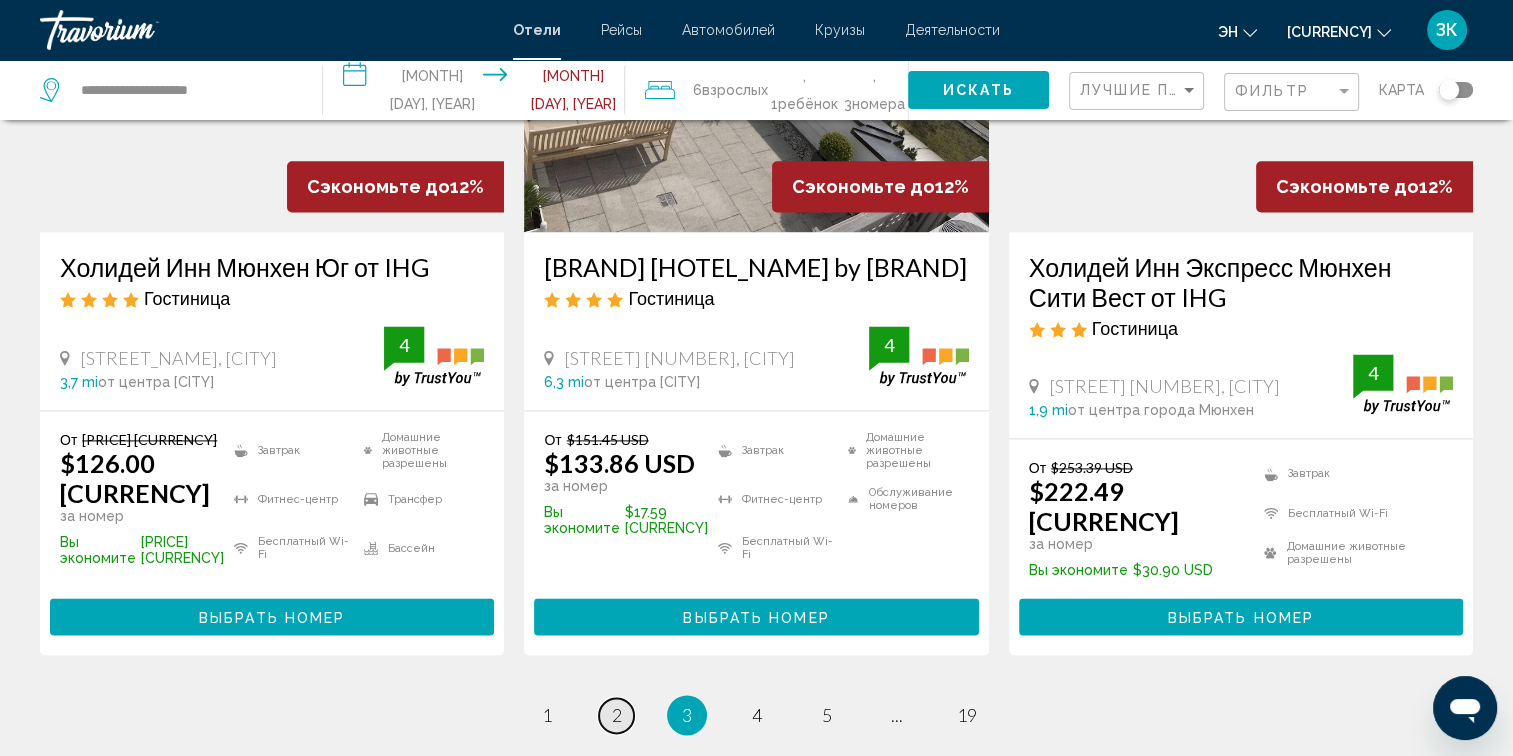 click on "2" at bounding box center (547, 715) 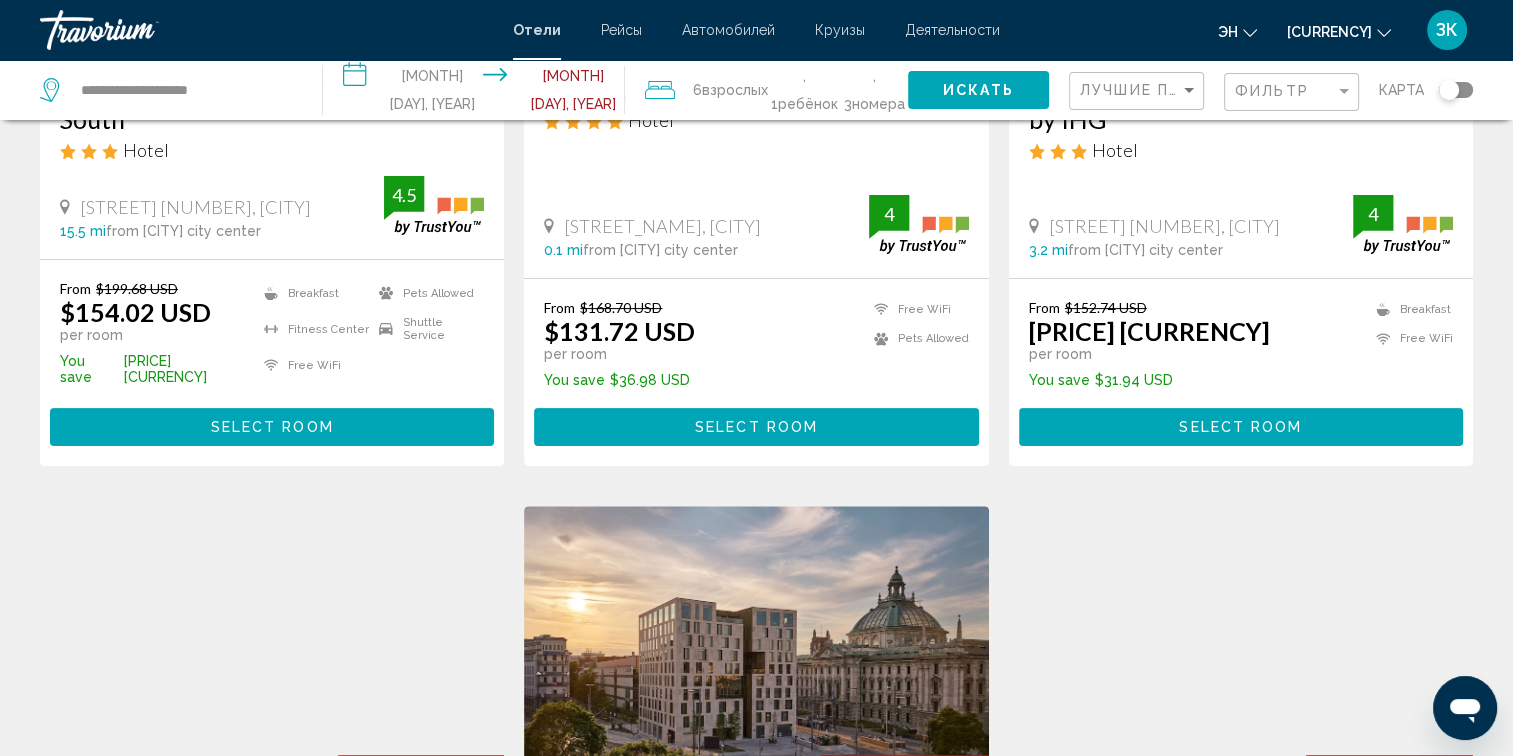 scroll, scrollTop: 0, scrollLeft: 0, axis: both 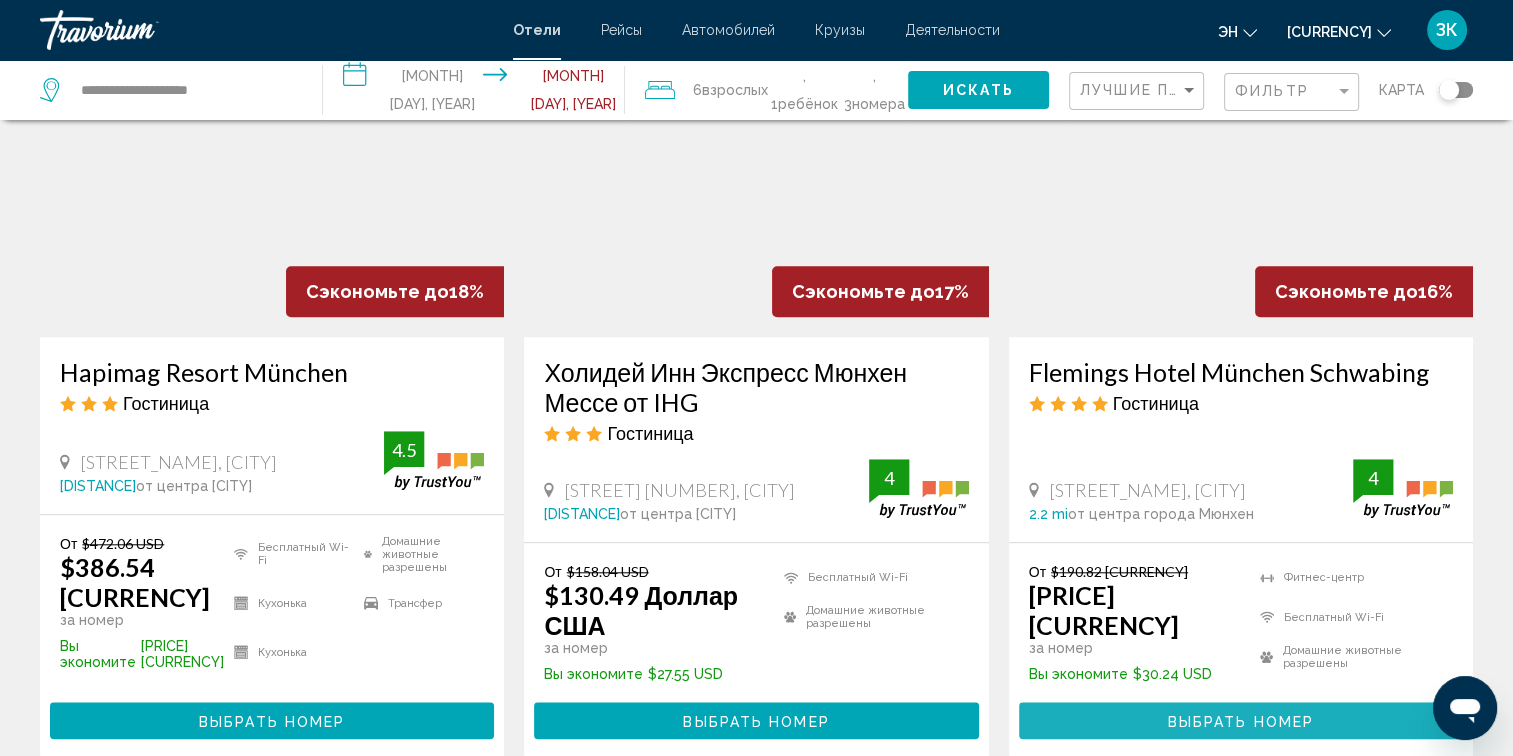 click on "Выбрать номер" at bounding box center (1241, 721) 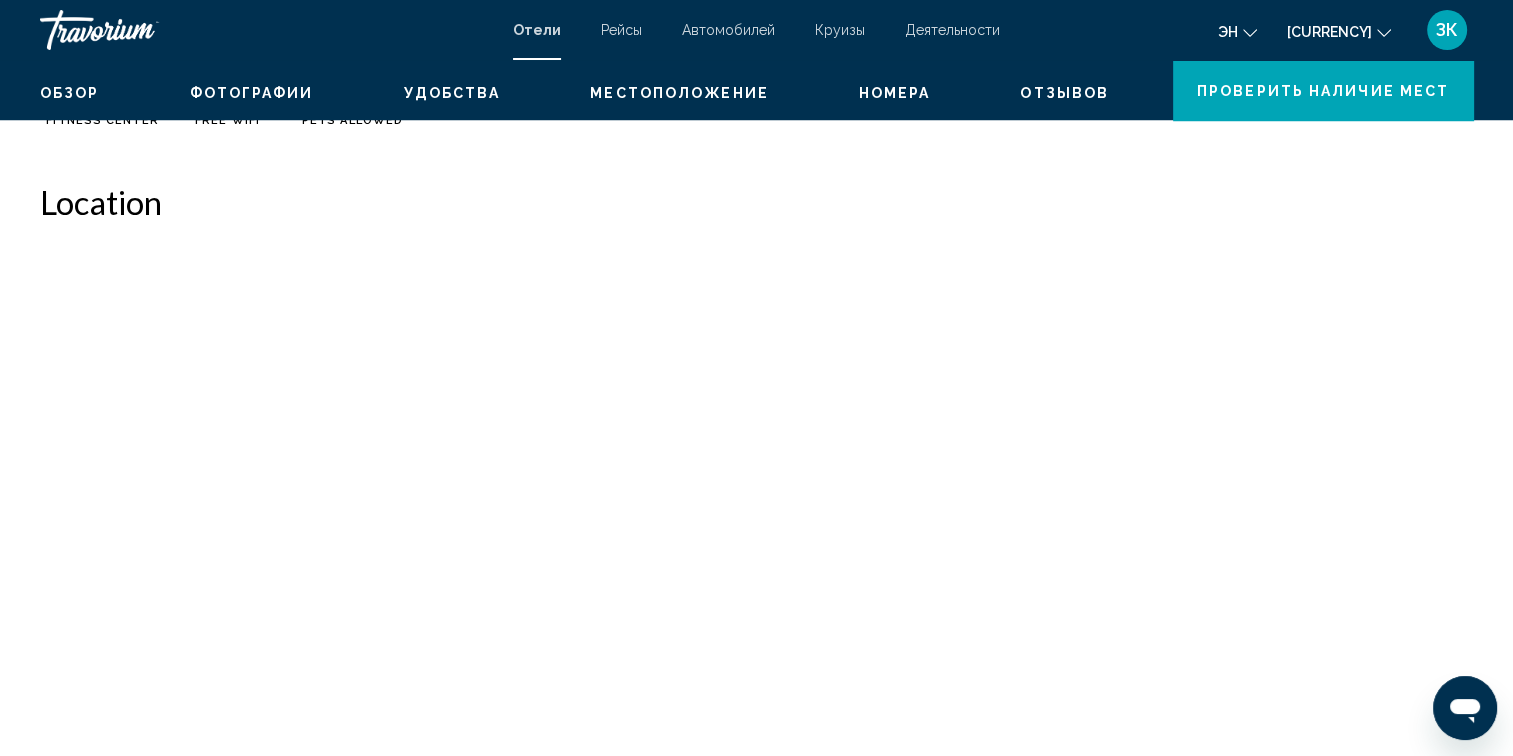scroll, scrollTop: 0, scrollLeft: 0, axis: both 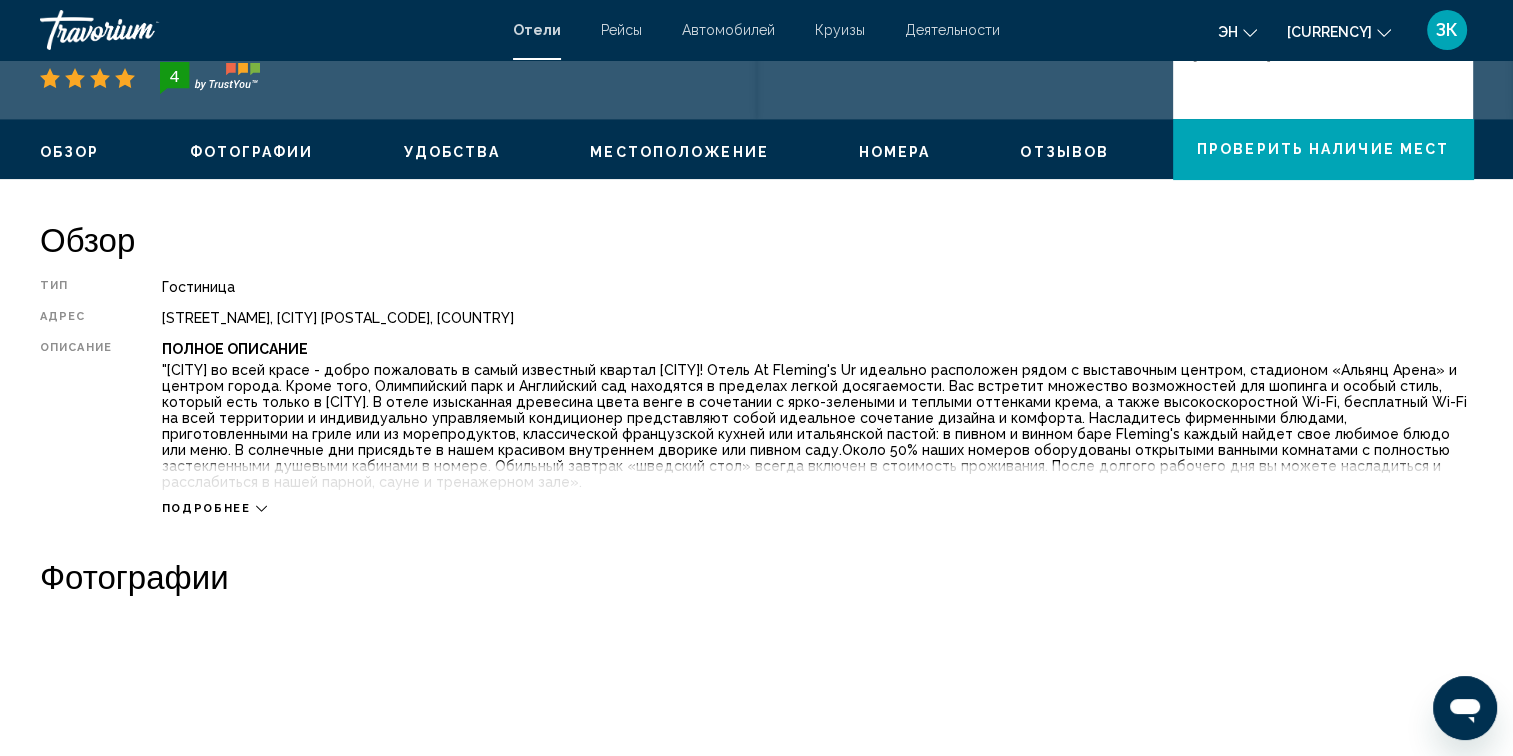 click at bounding box center [261, 509] 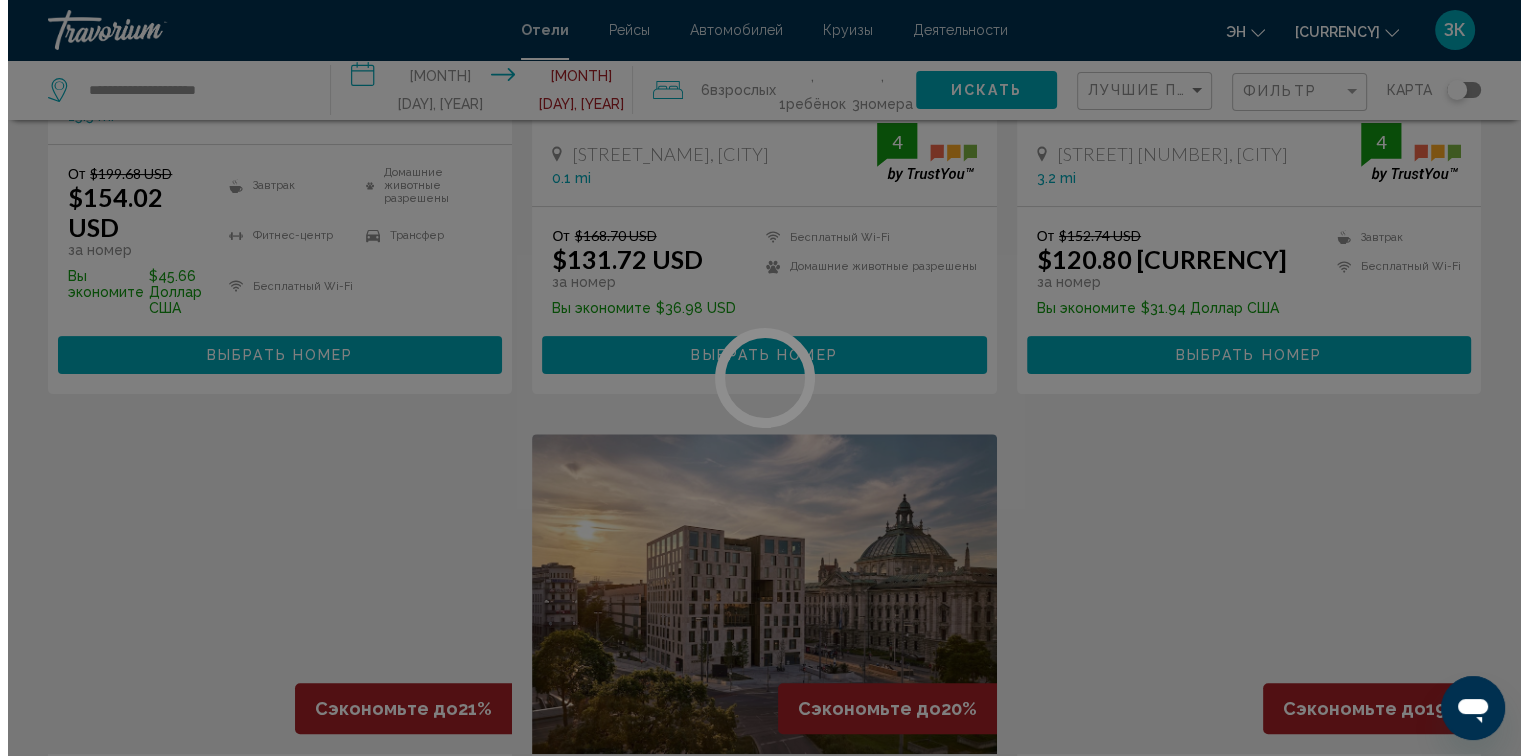 scroll, scrollTop: 0, scrollLeft: 0, axis: both 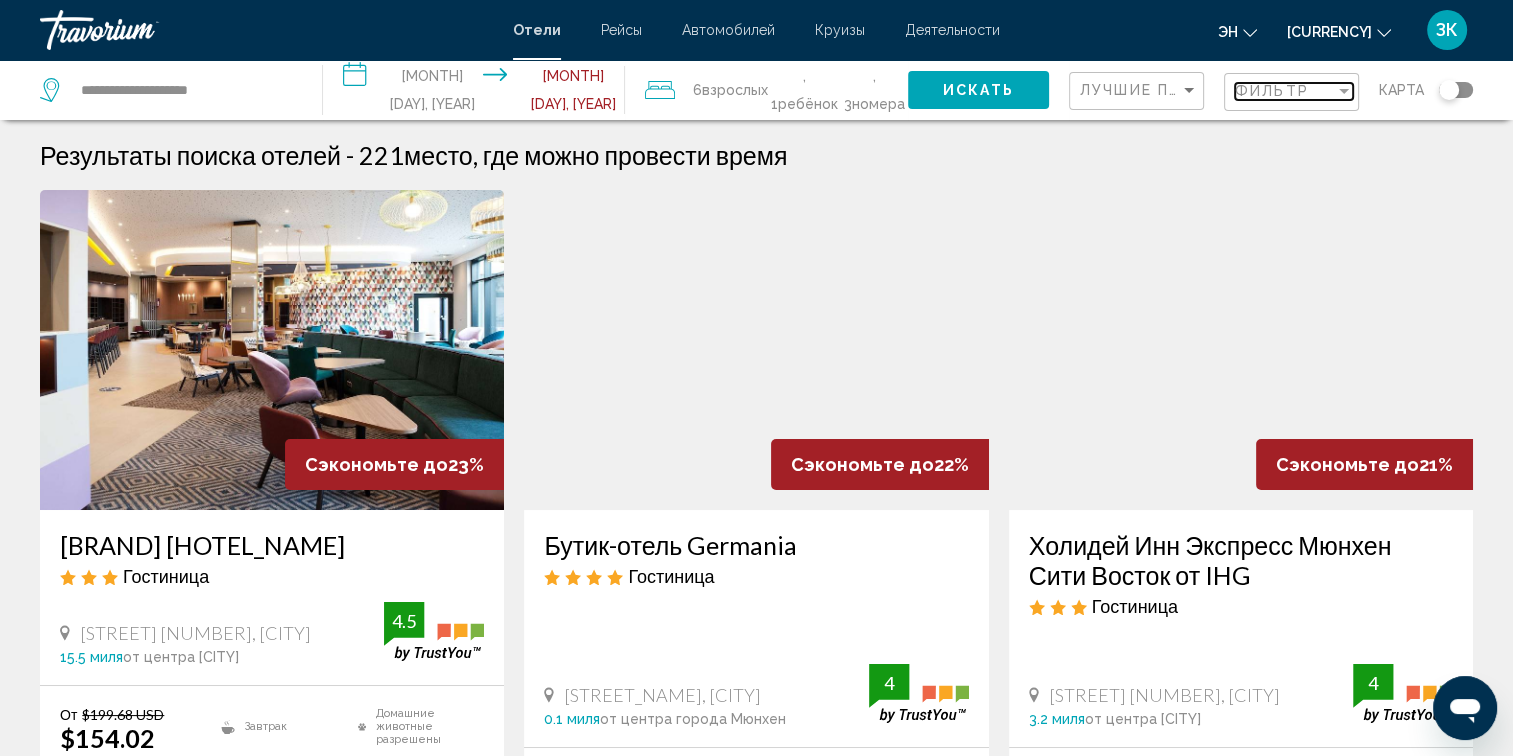 click on "Фильтр" at bounding box center [1272, 91] 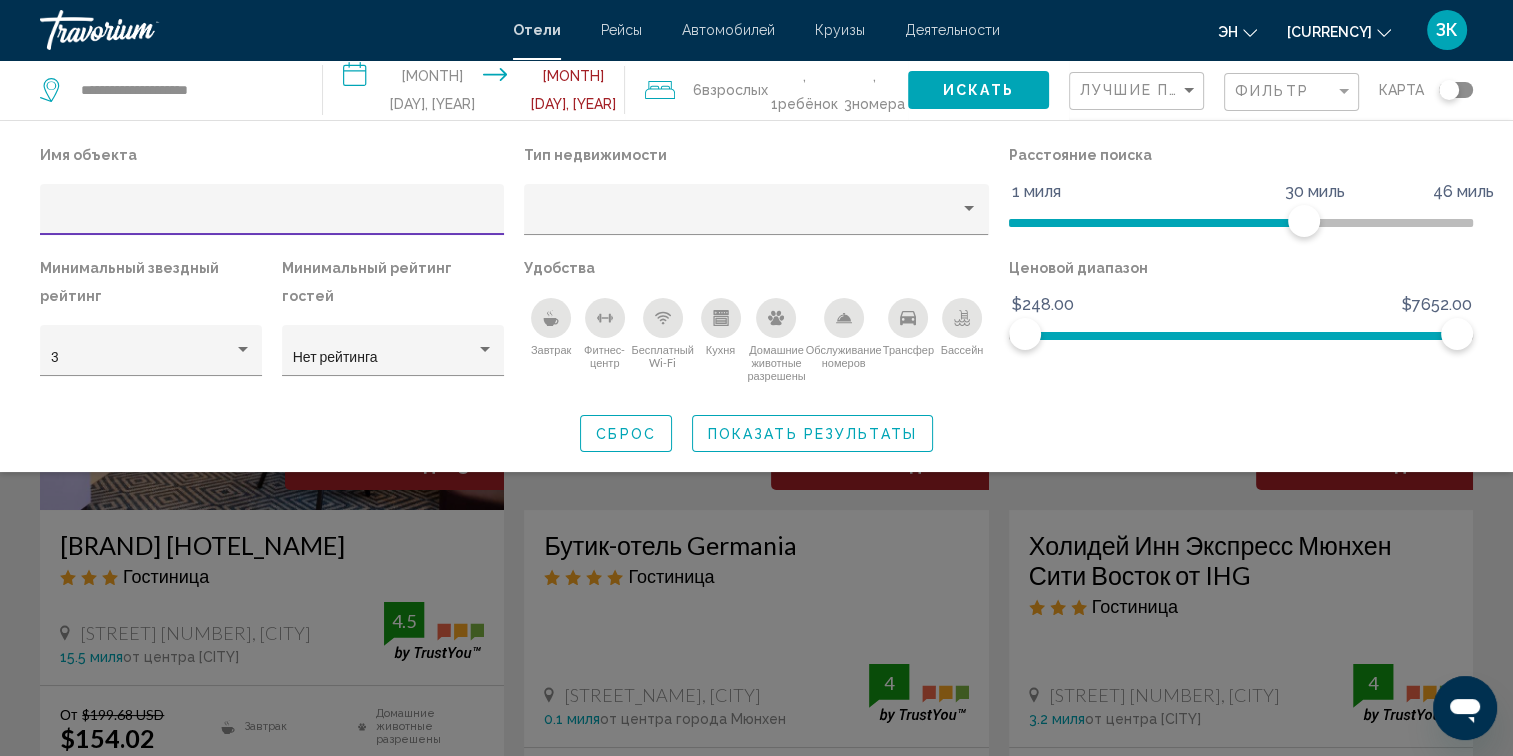 click at bounding box center [272, 217] 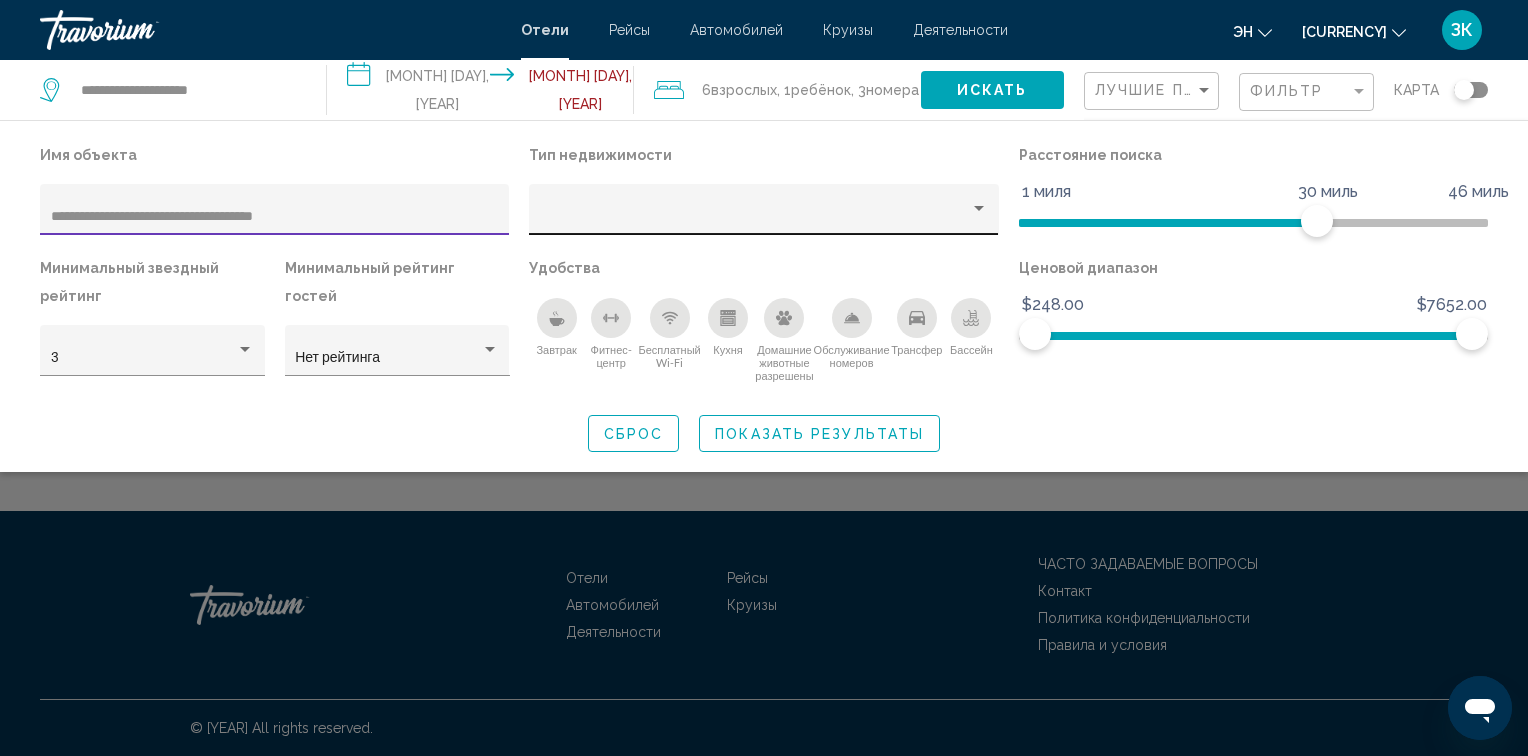 type on "**********" 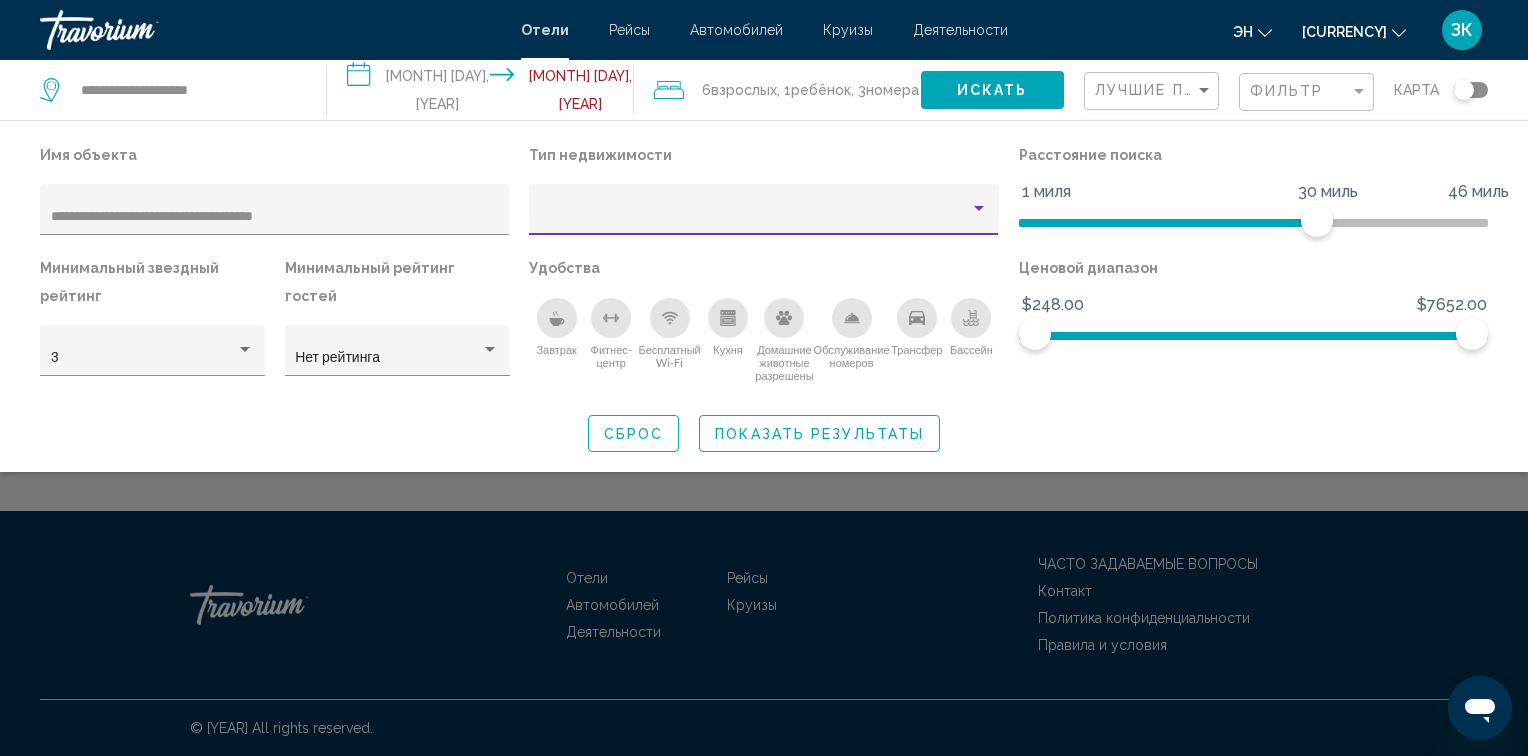click at bounding box center (979, 209) 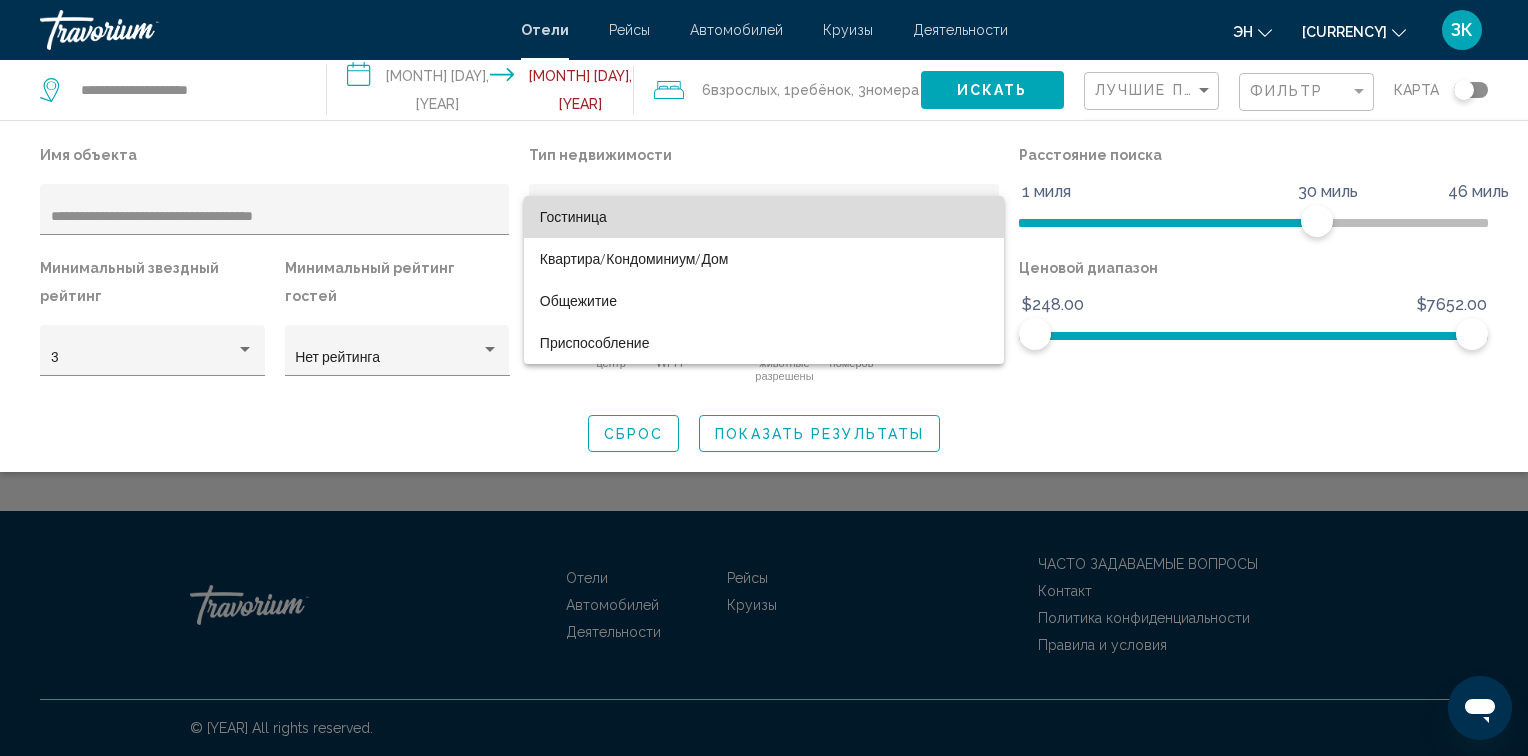click on "Гостиница" at bounding box center [764, 217] 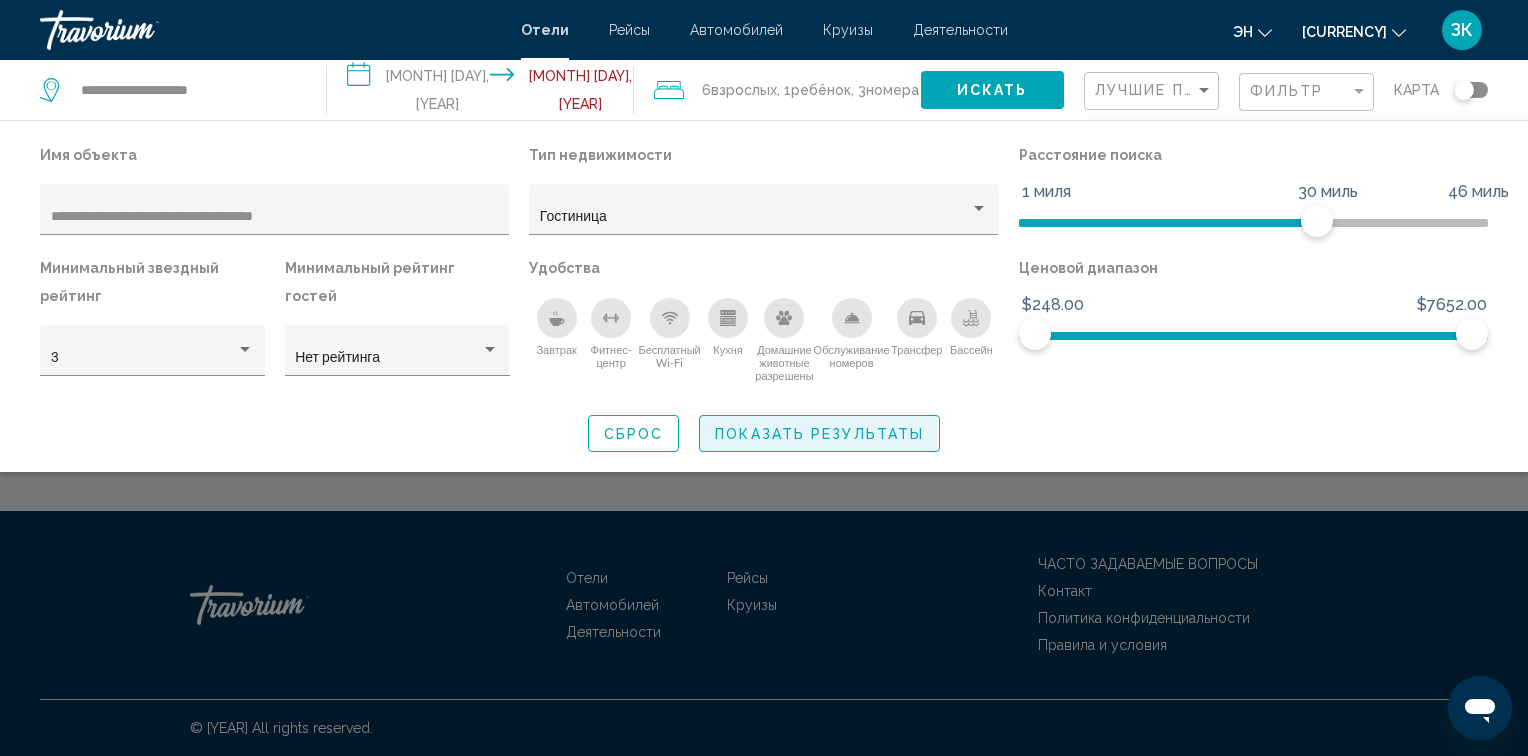 click on "Показать результаты" at bounding box center (819, 434) 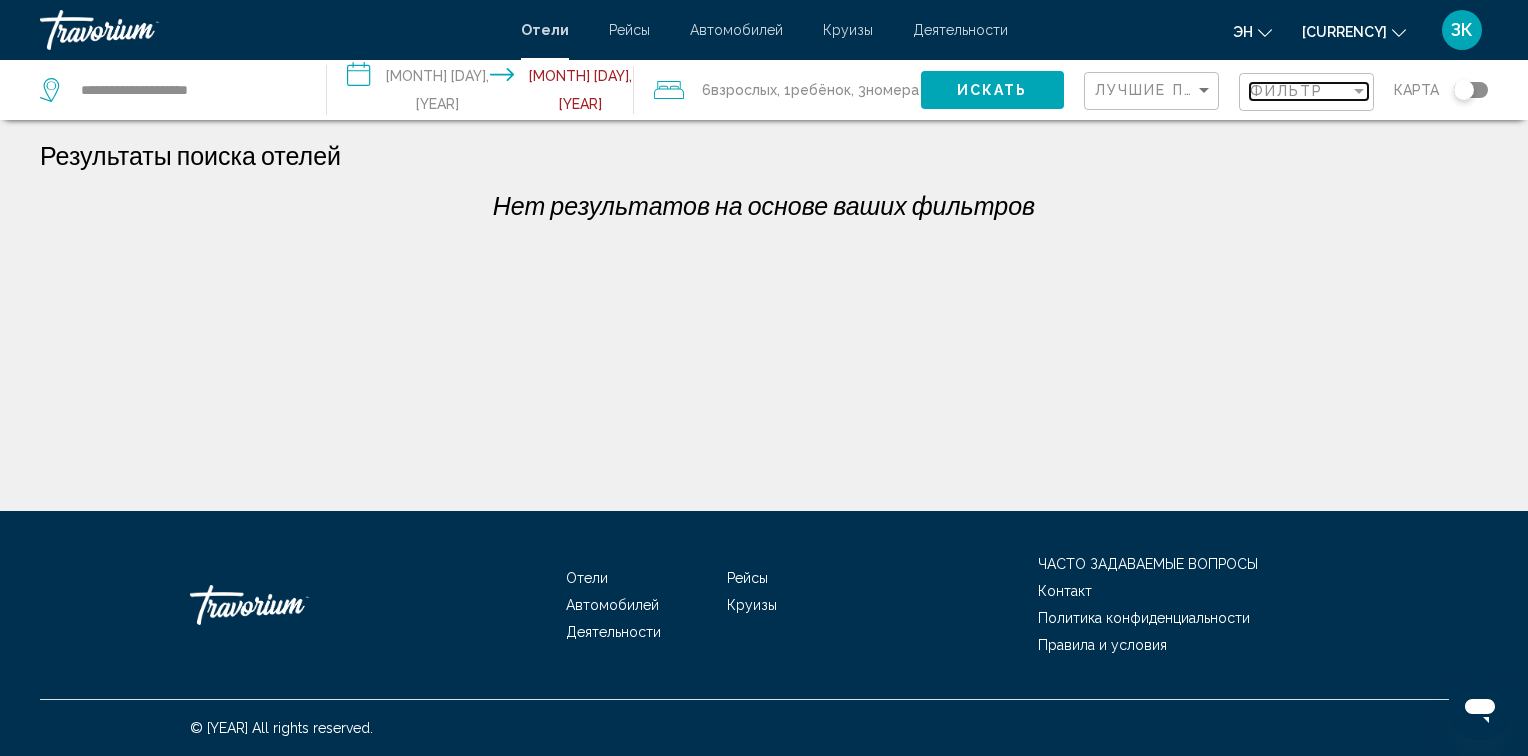 click on "Фильтр" at bounding box center (1287, 91) 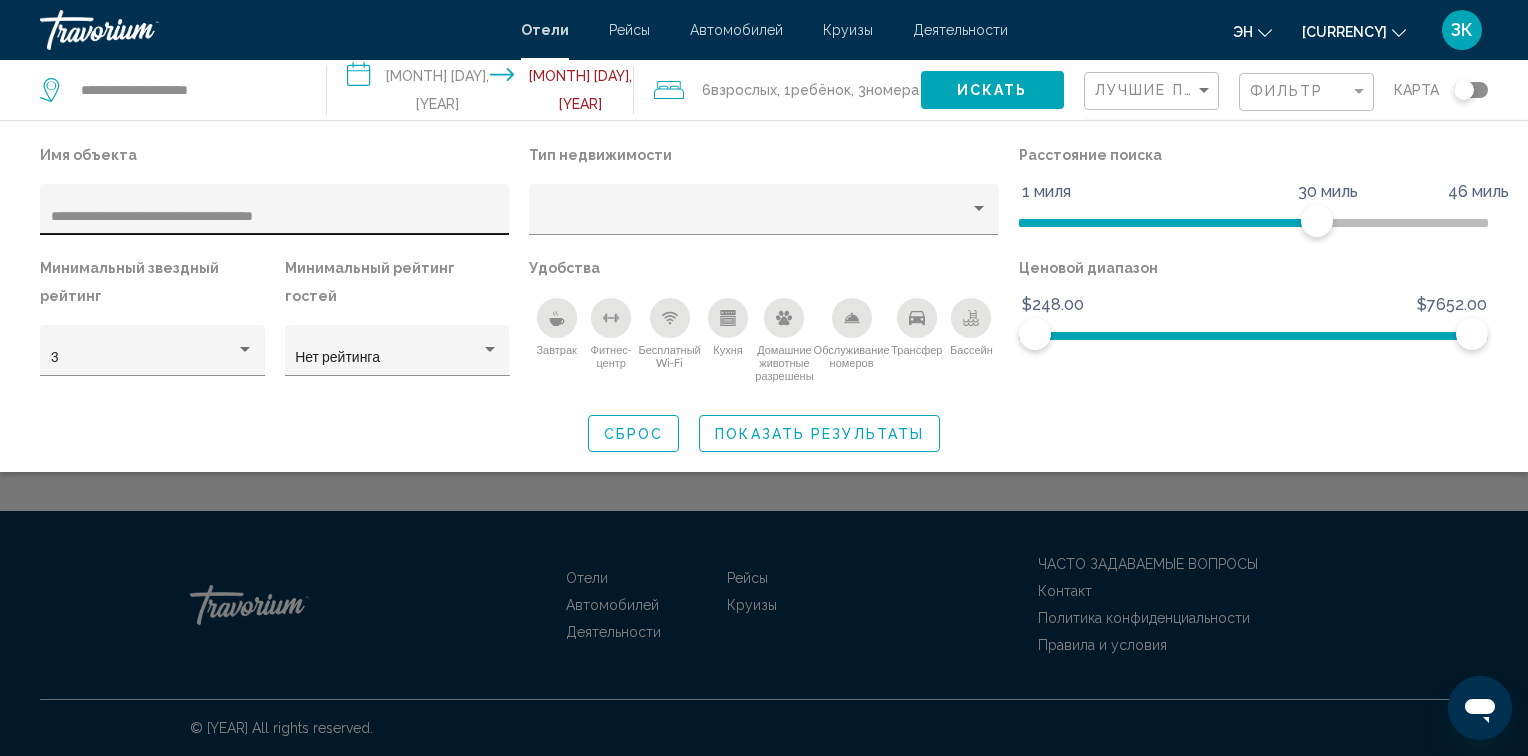 drag, startPoint x: 356, startPoint y: 201, endPoint x: 167, endPoint y: 205, distance: 189.04233 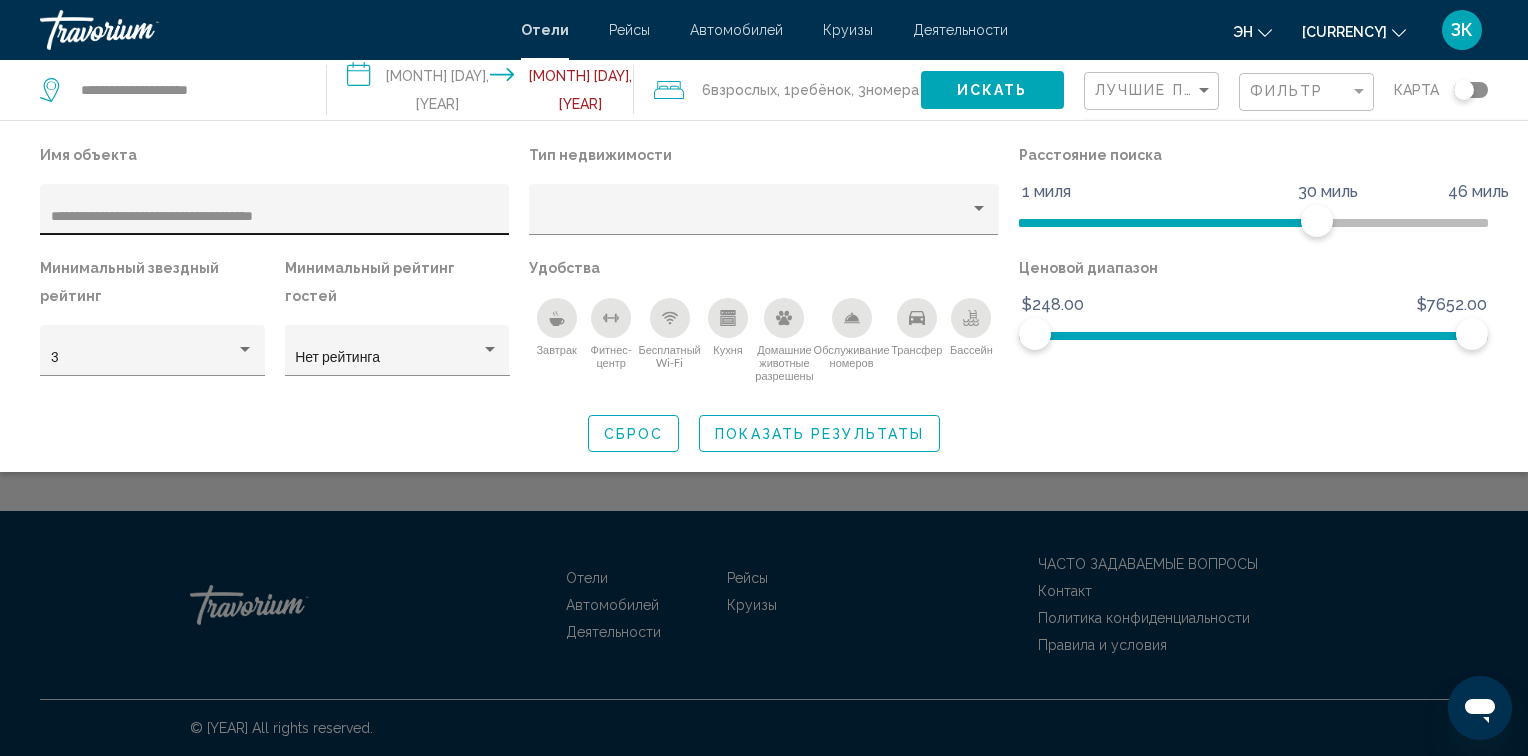 click on "**********" at bounding box center [275, 215] 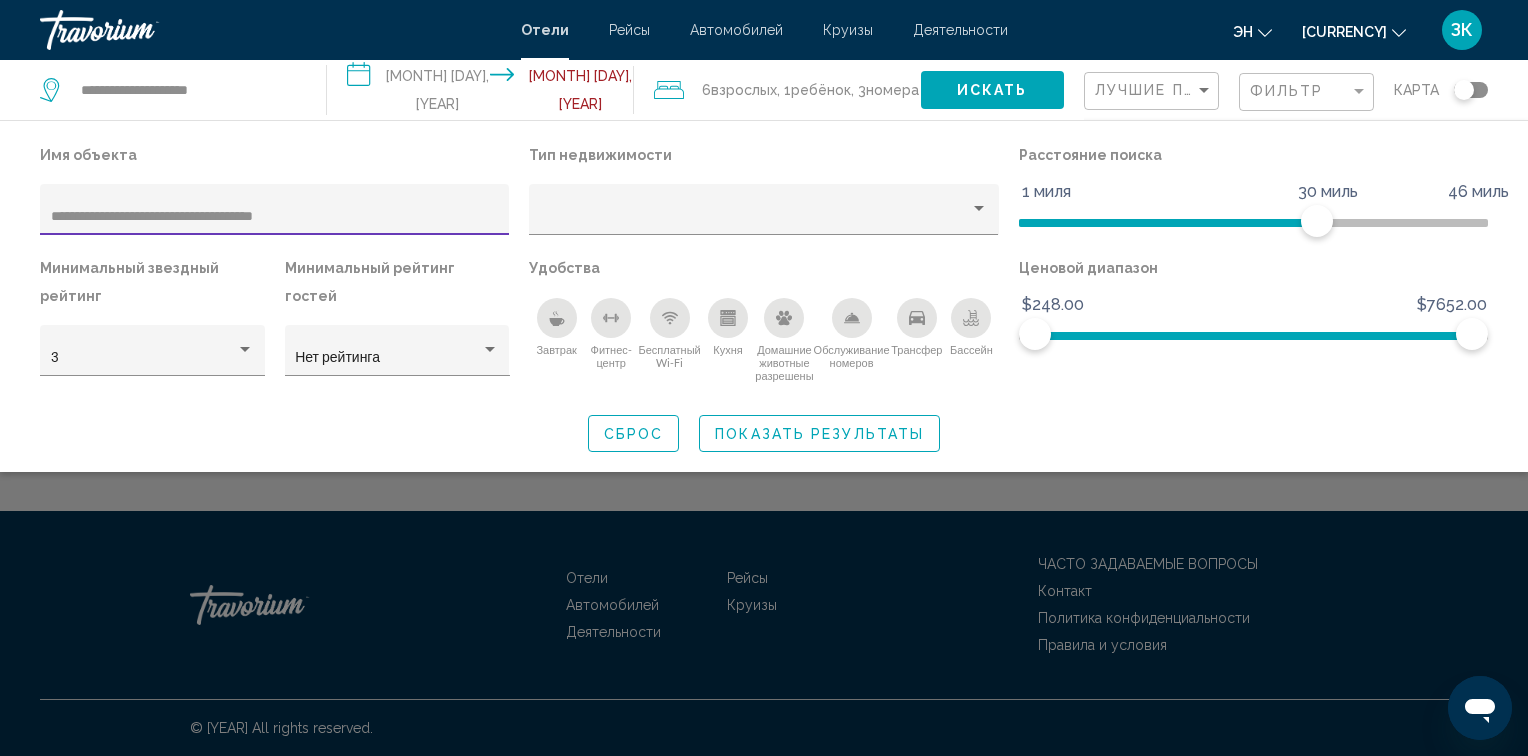 drag, startPoint x: 328, startPoint y: 216, endPoint x: 46, endPoint y: 216, distance: 282 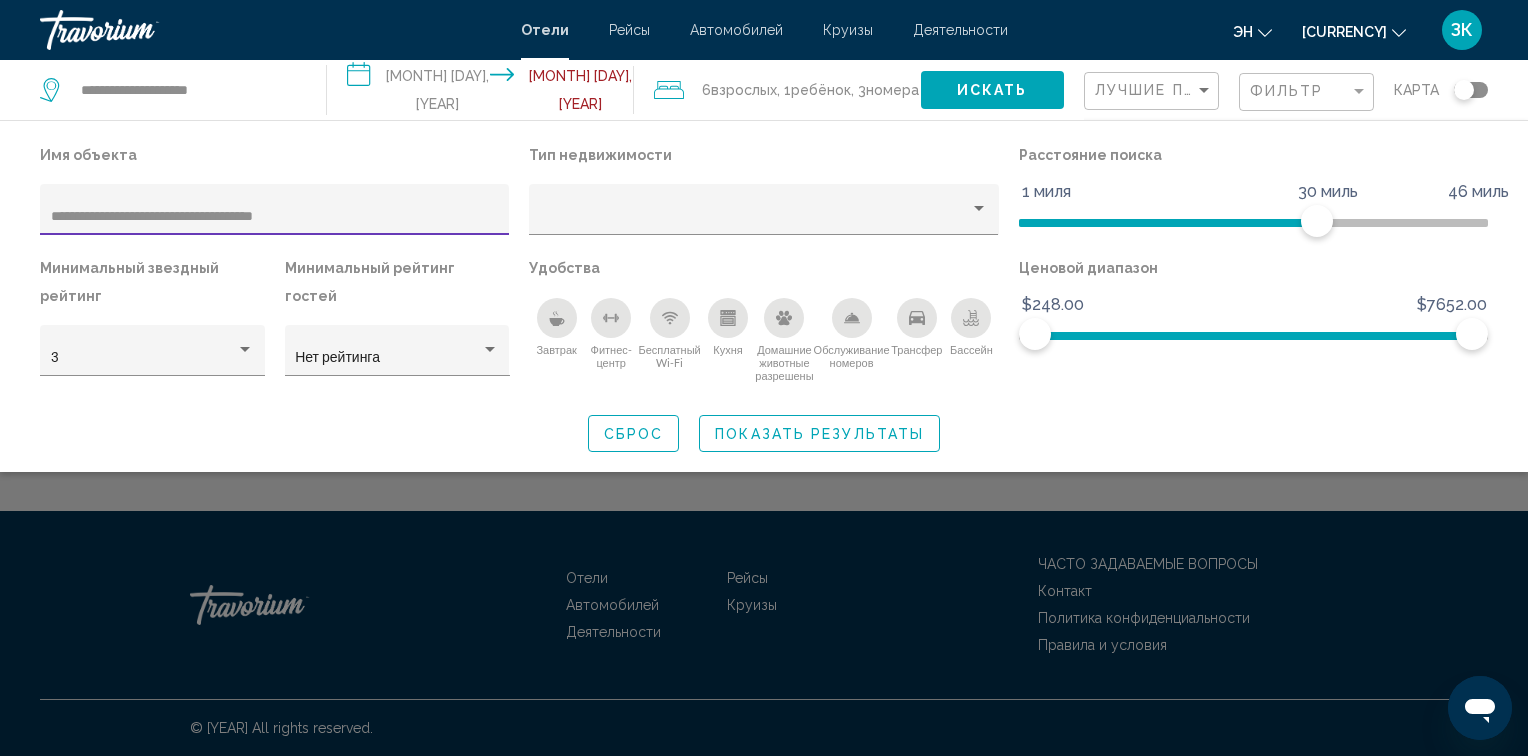 click on "**********" at bounding box center [274, 209] 